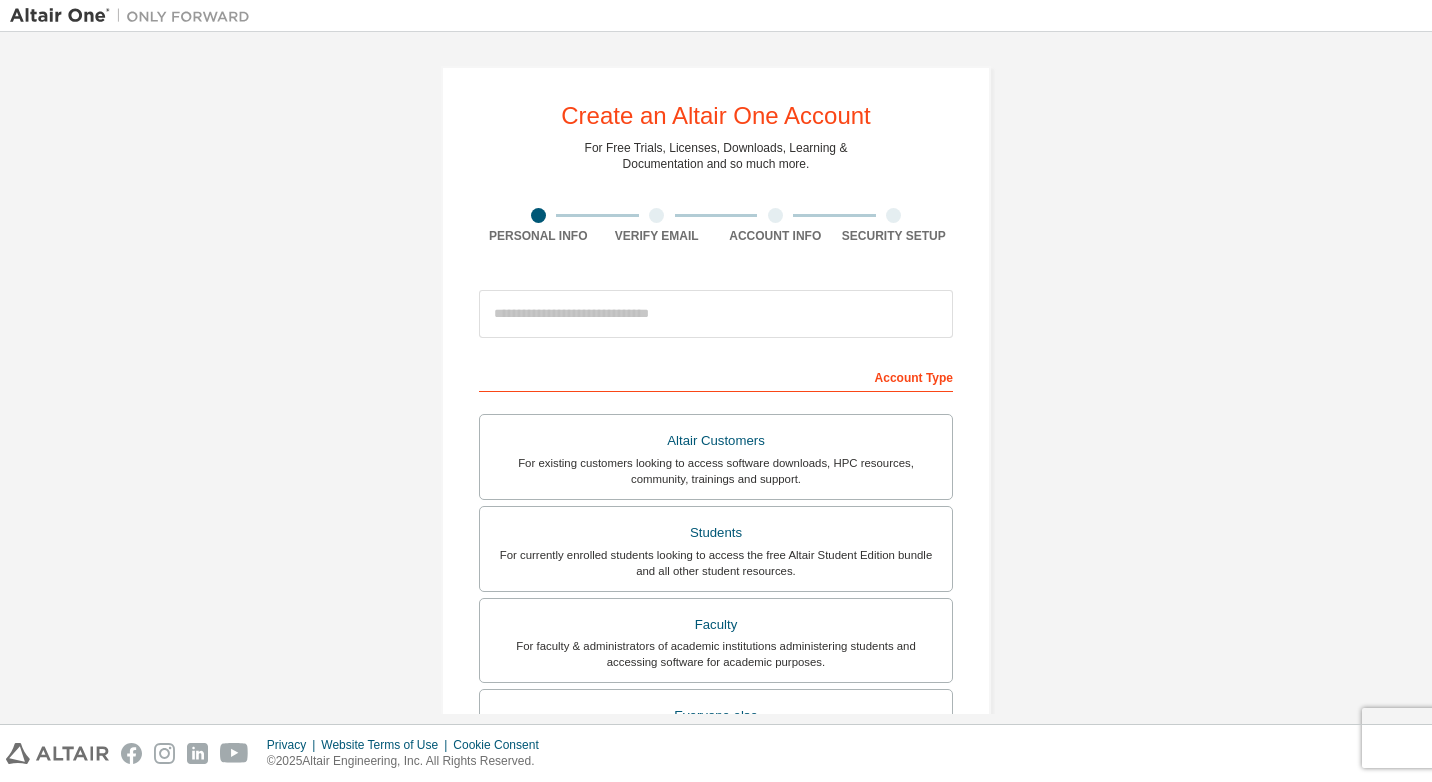 scroll, scrollTop: 0, scrollLeft: 0, axis: both 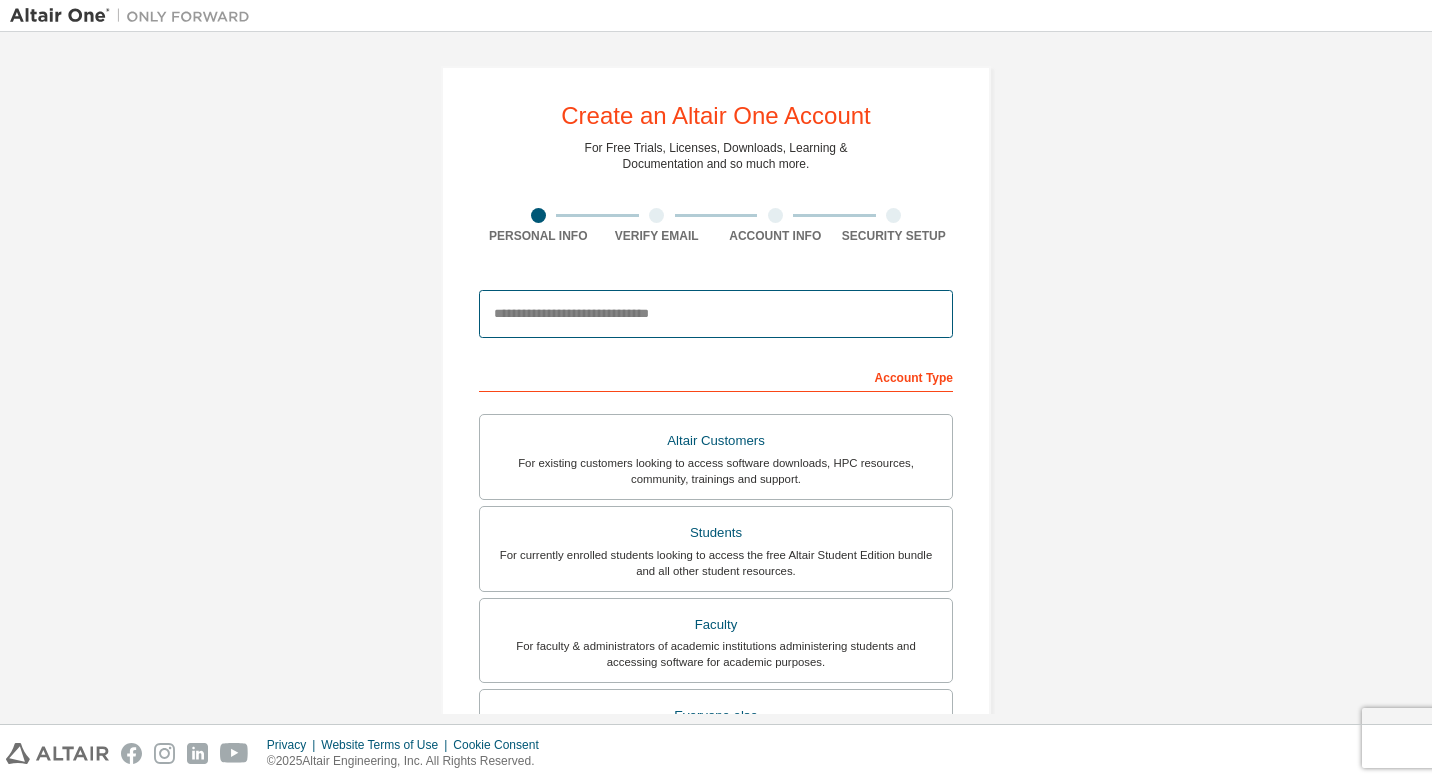 click at bounding box center [716, 314] 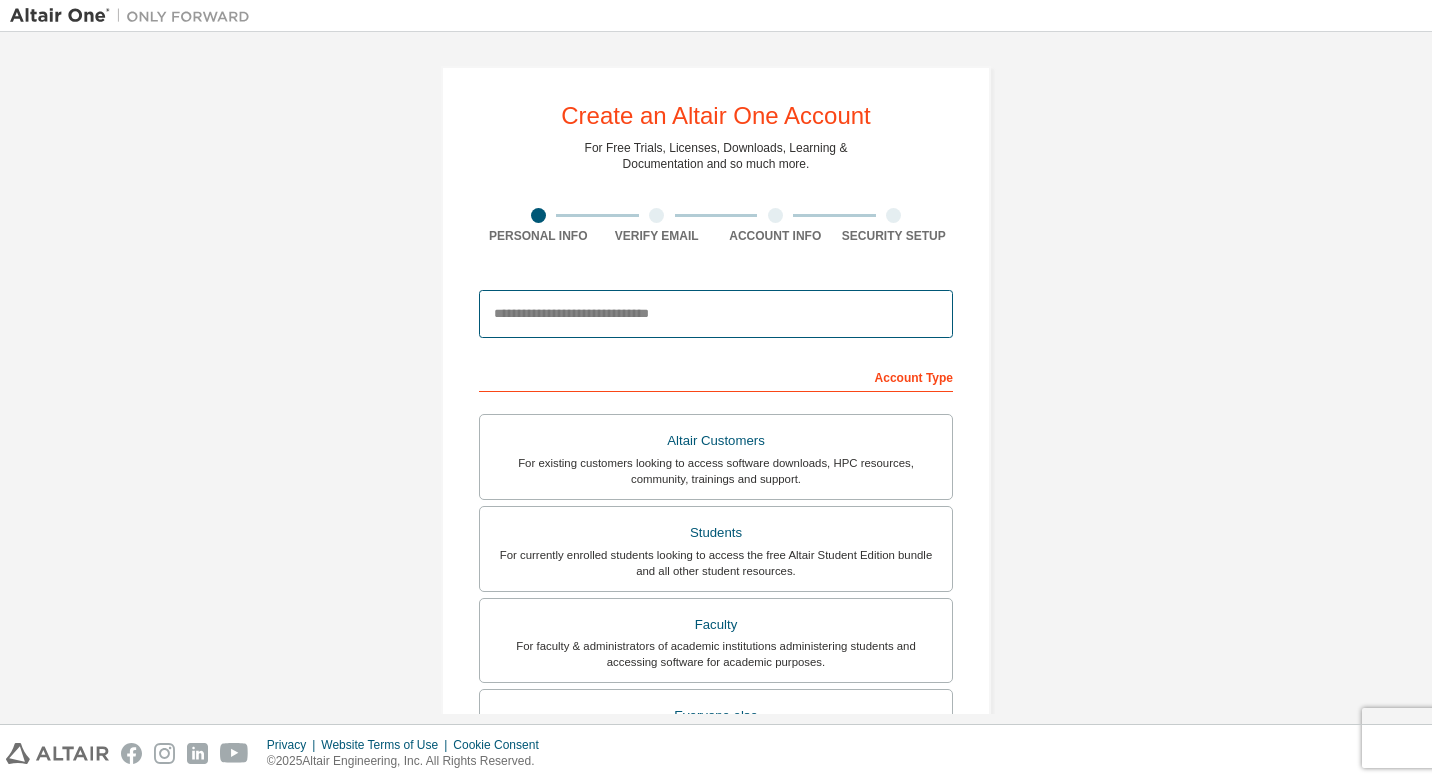 type on "**********" 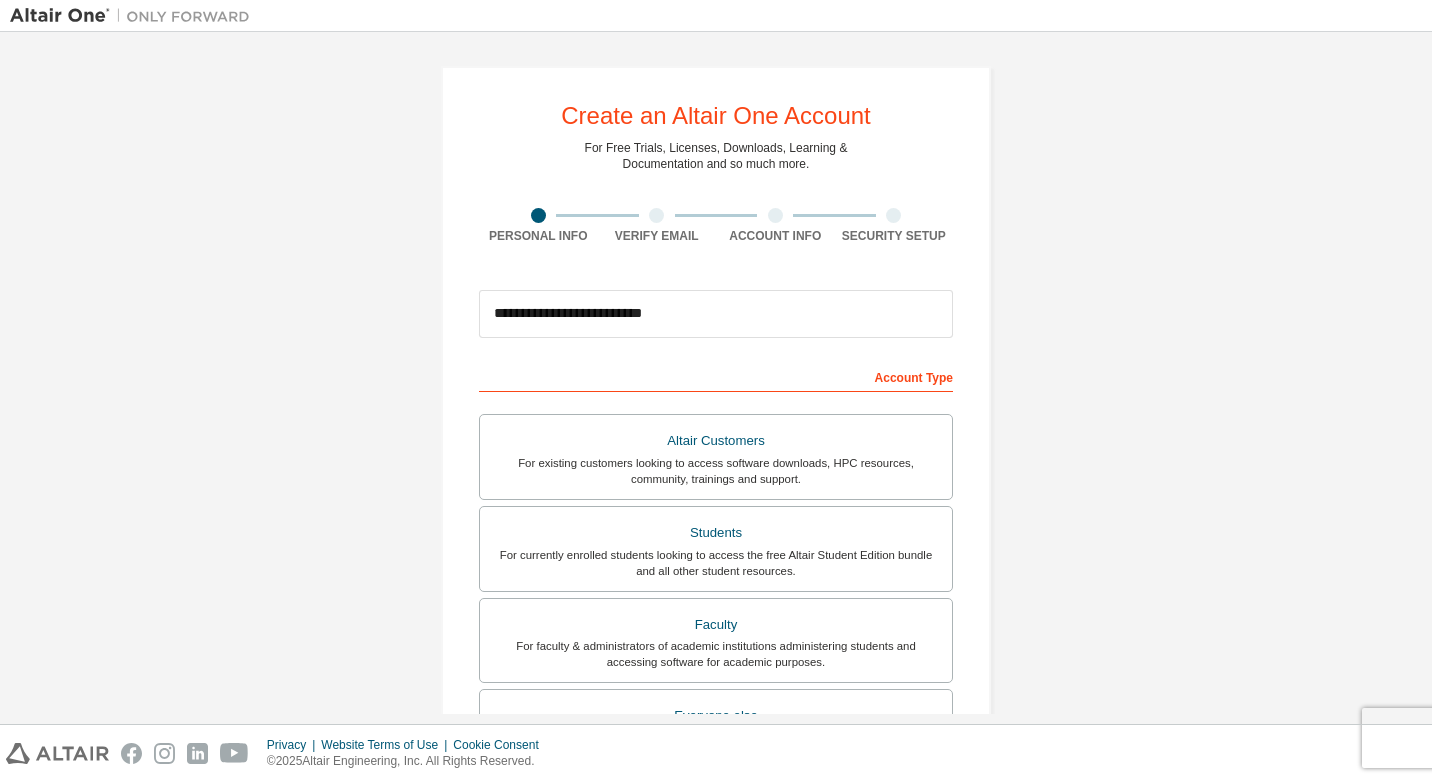 type on "*****" 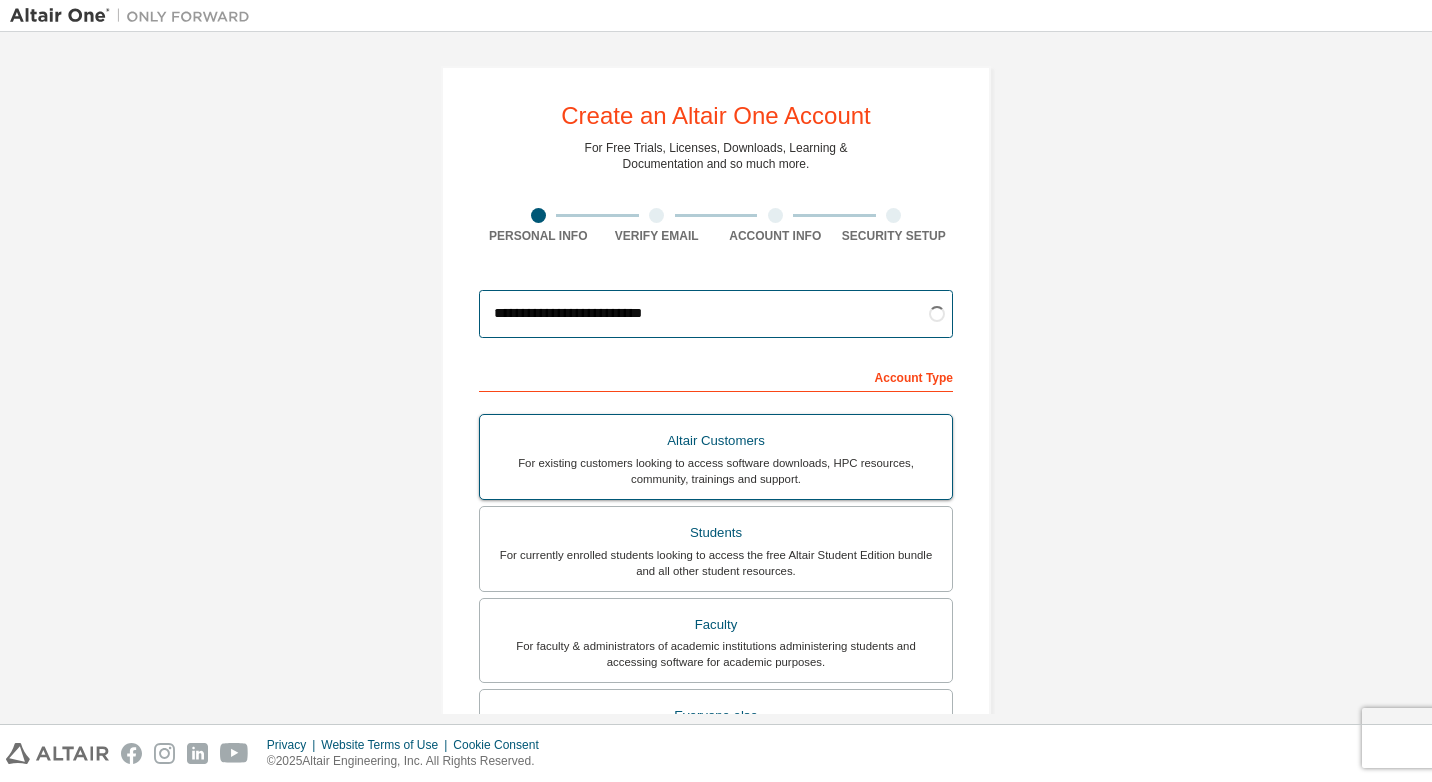 scroll, scrollTop: 67, scrollLeft: 0, axis: vertical 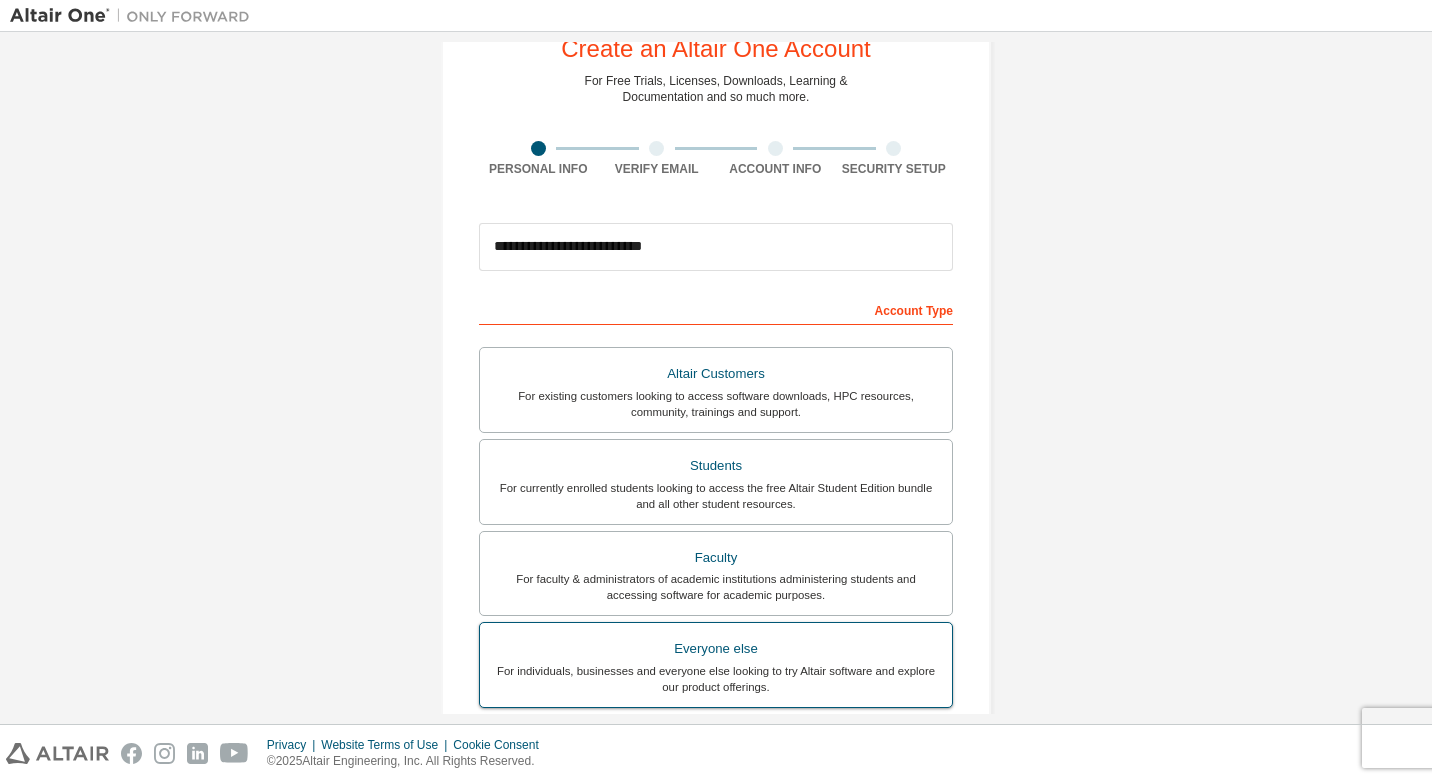 click on "For individuals, businesses and everyone else looking to try Altair software and explore our product offerings." at bounding box center (716, 679) 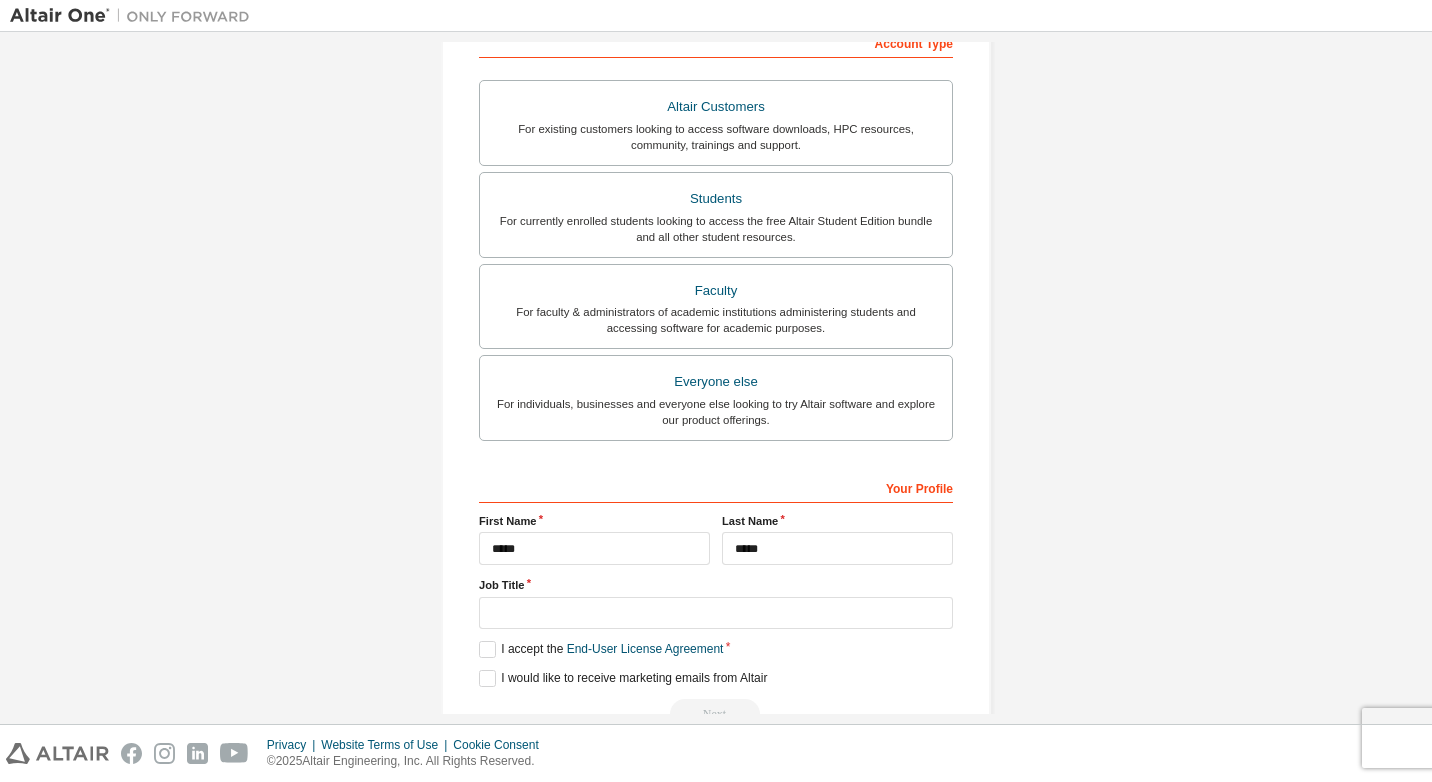 scroll, scrollTop: 387, scrollLeft: 0, axis: vertical 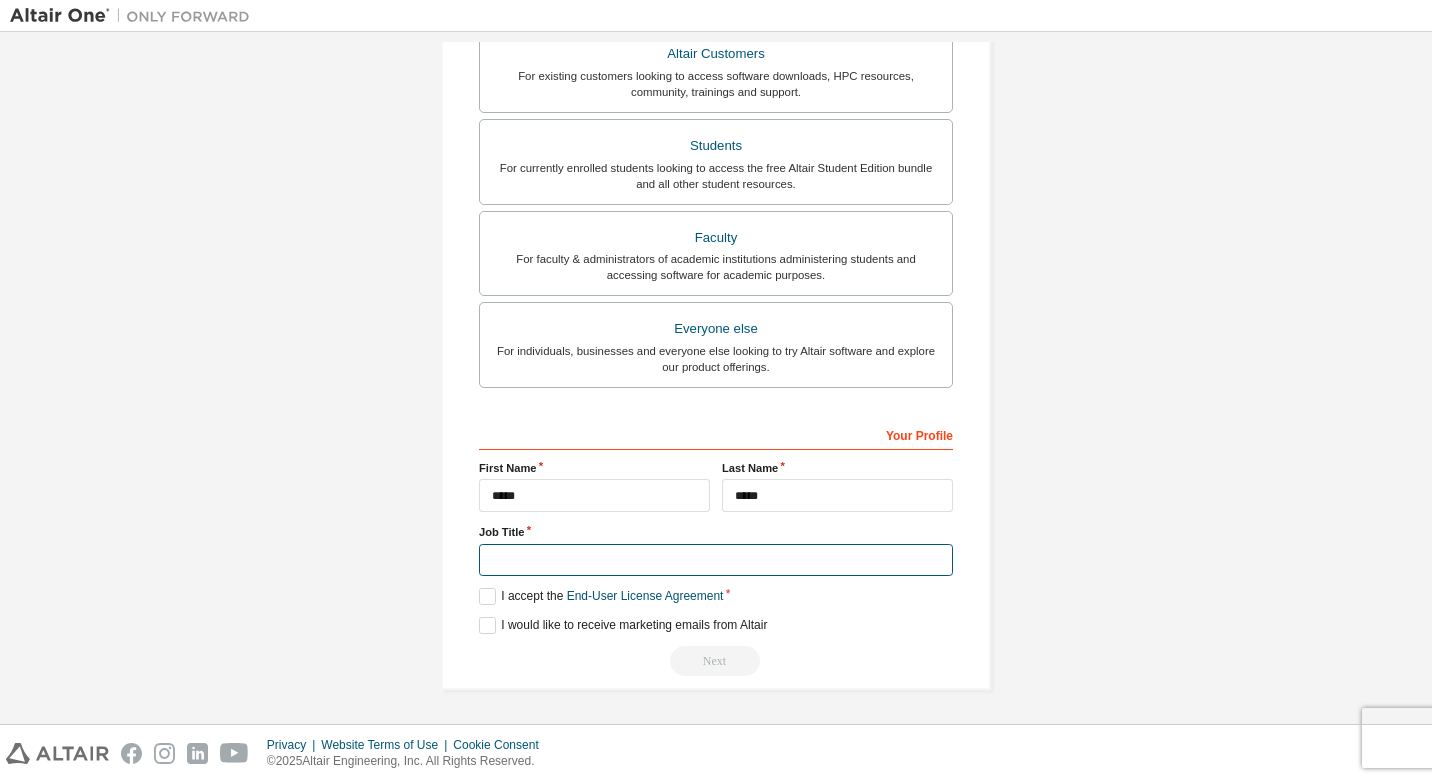 click at bounding box center [716, 560] 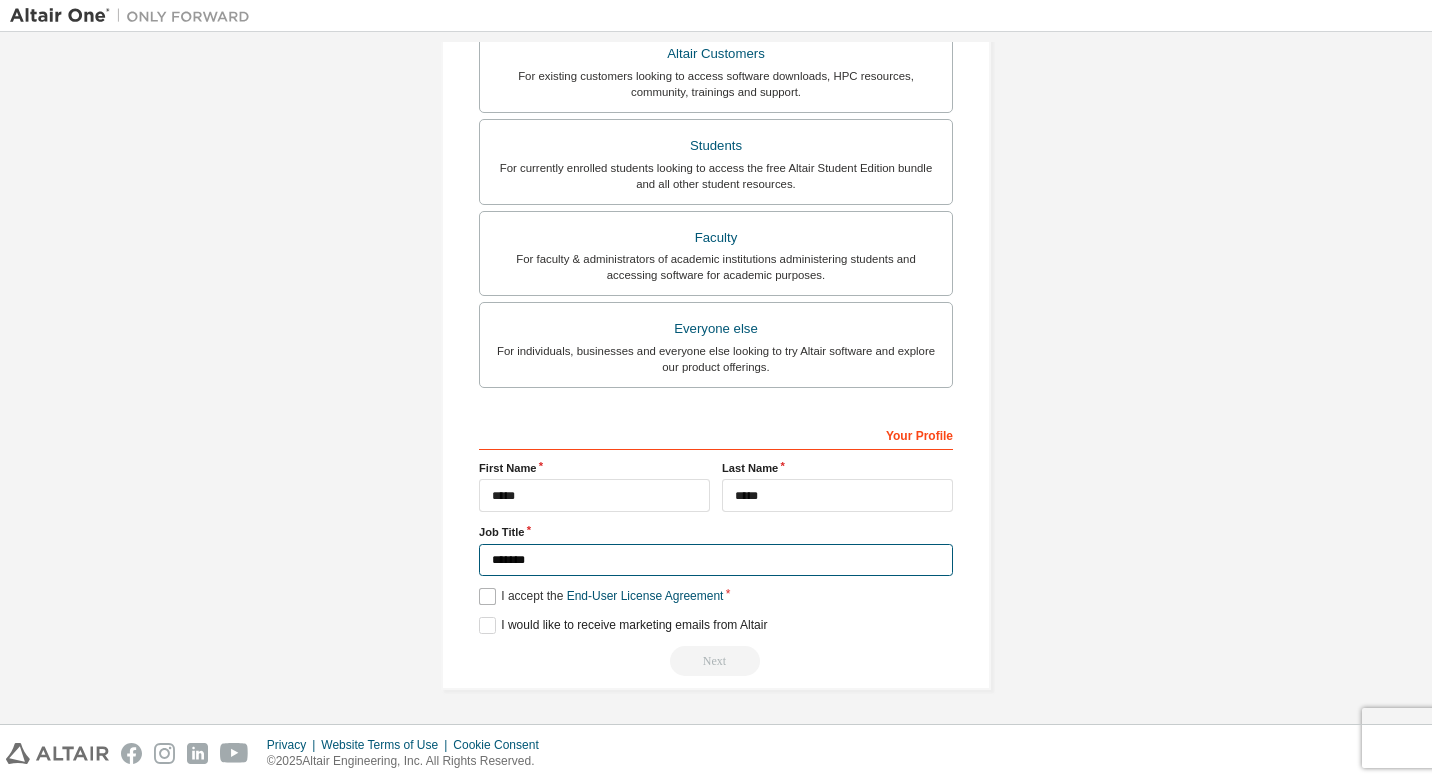 type on "*******" 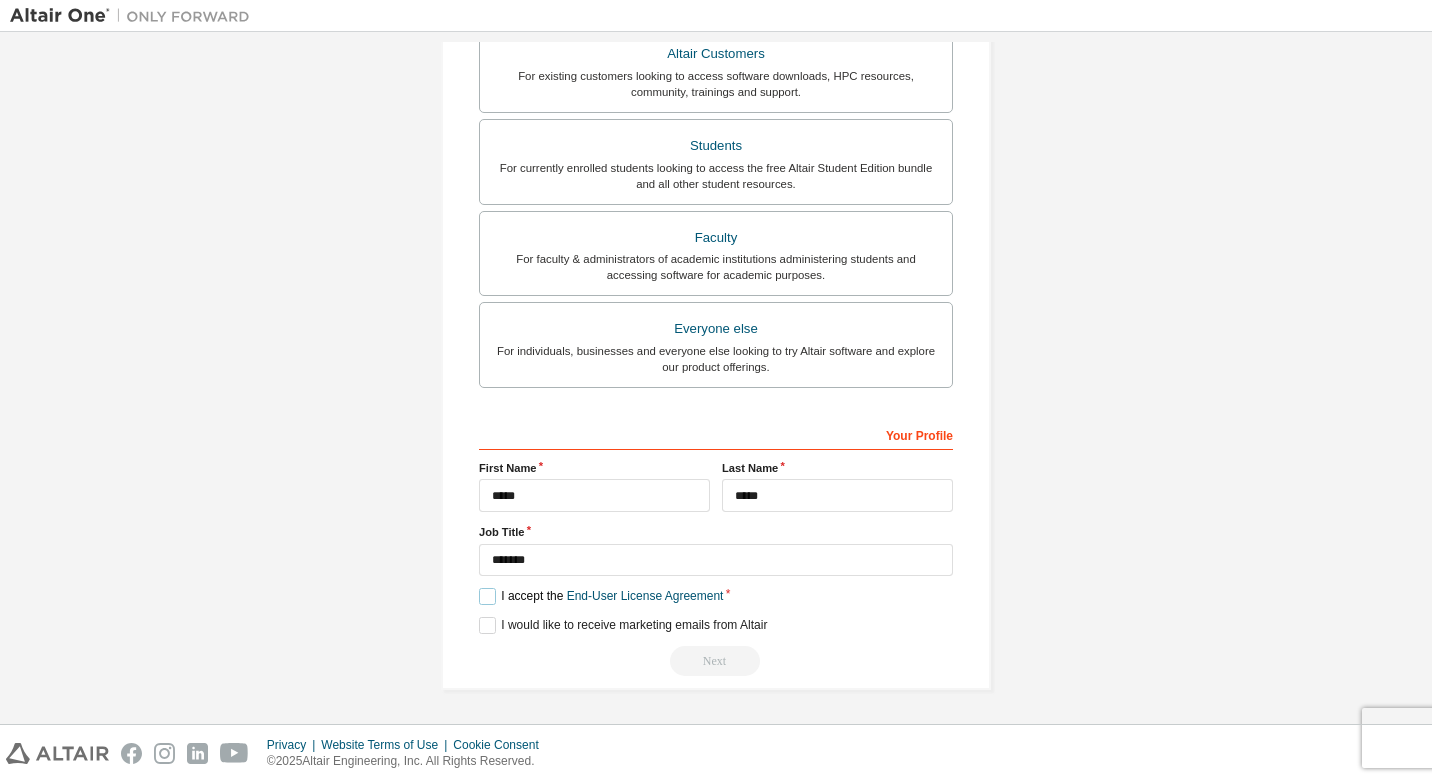 click on "I accept the    End-User License Agreement" at bounding box center [601, 596] 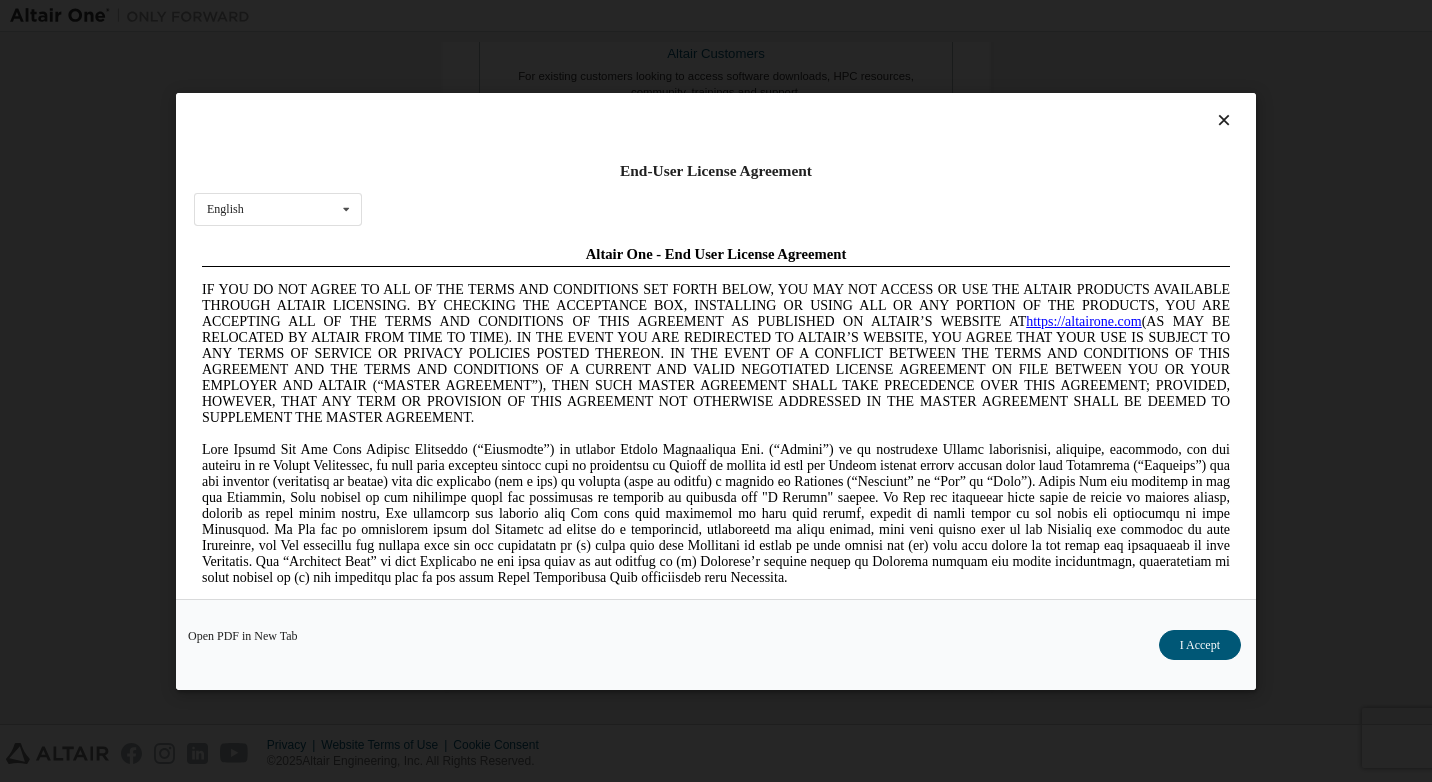 scroll, scrollTop: 0, scrollLeft: 0, axis: both 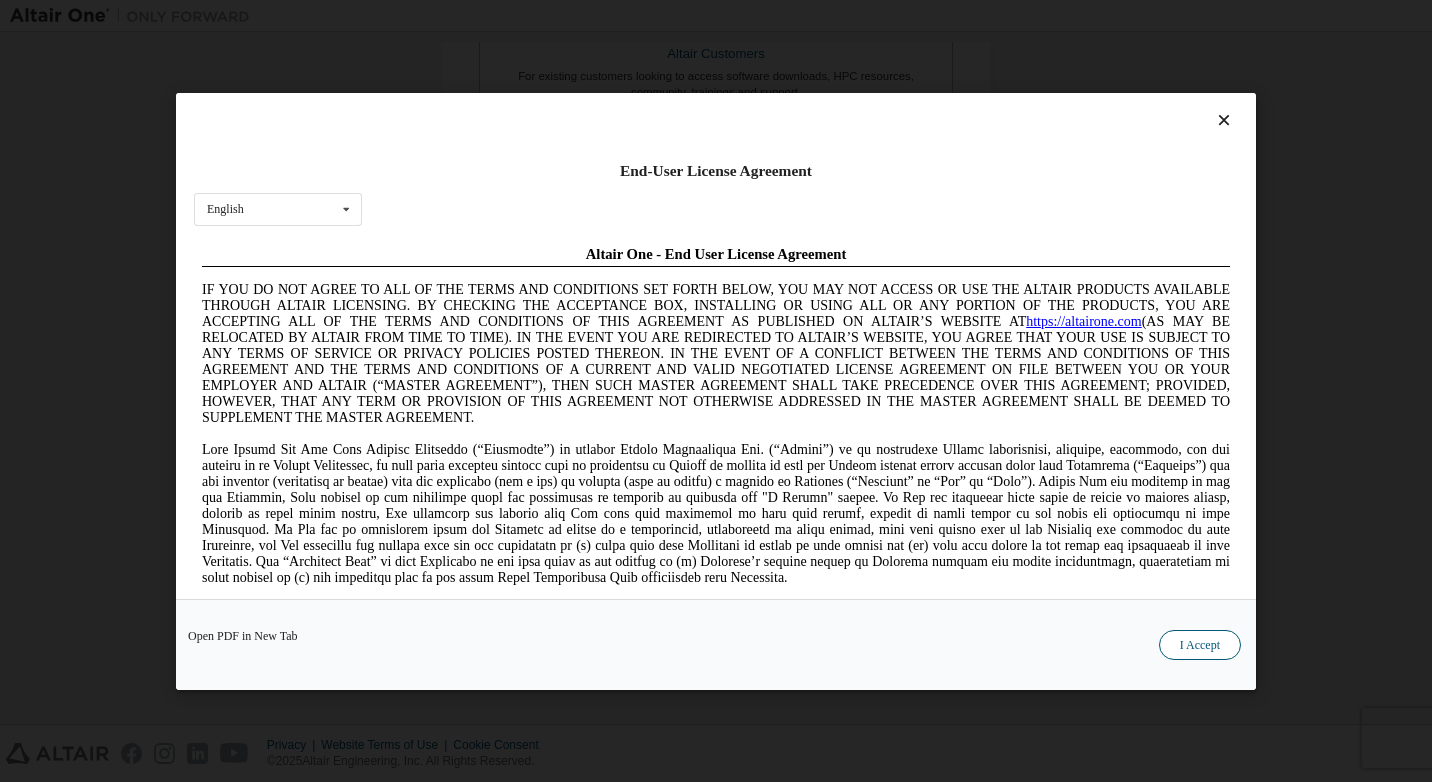 click on "I Accept" at bounding box center [1200, 644] 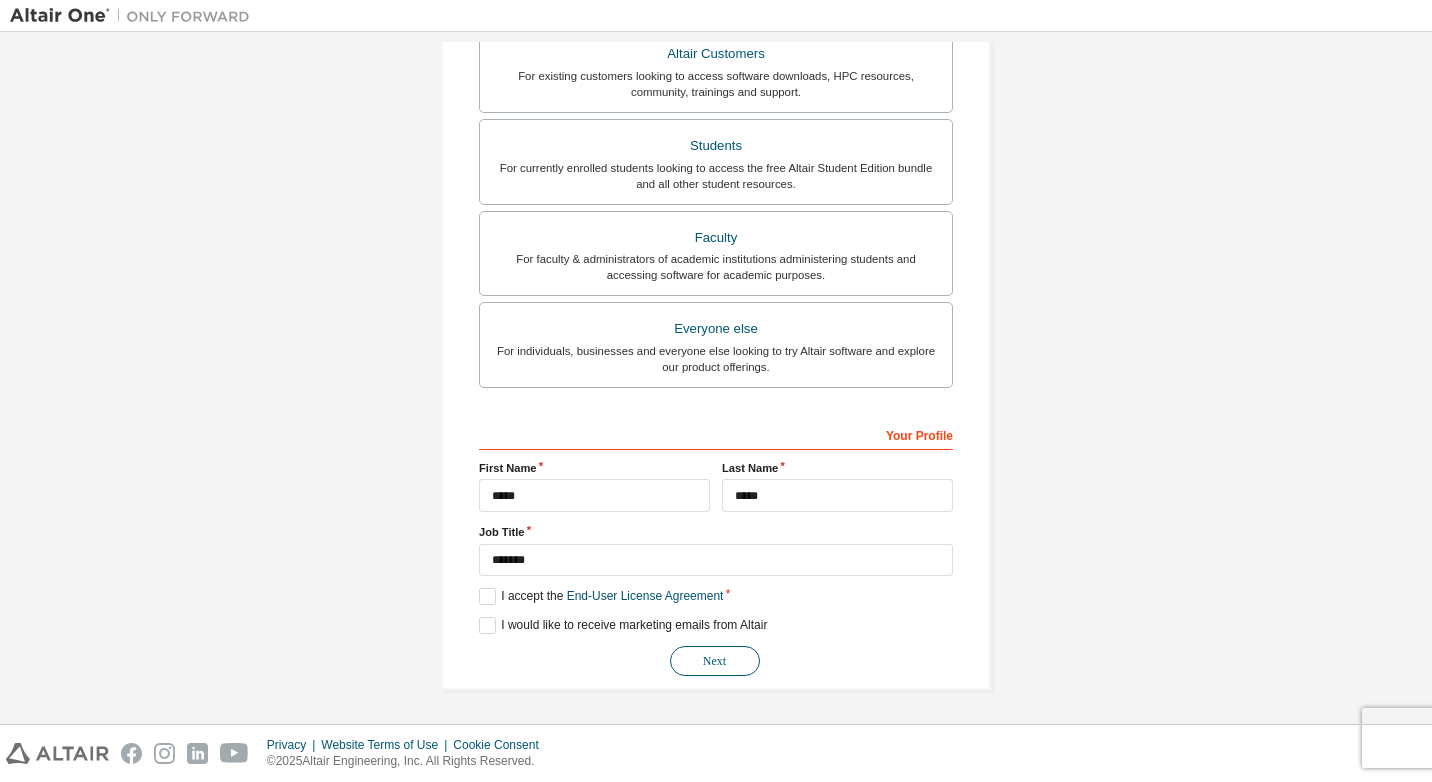 click on "Next" at bounding box center [715, 661] 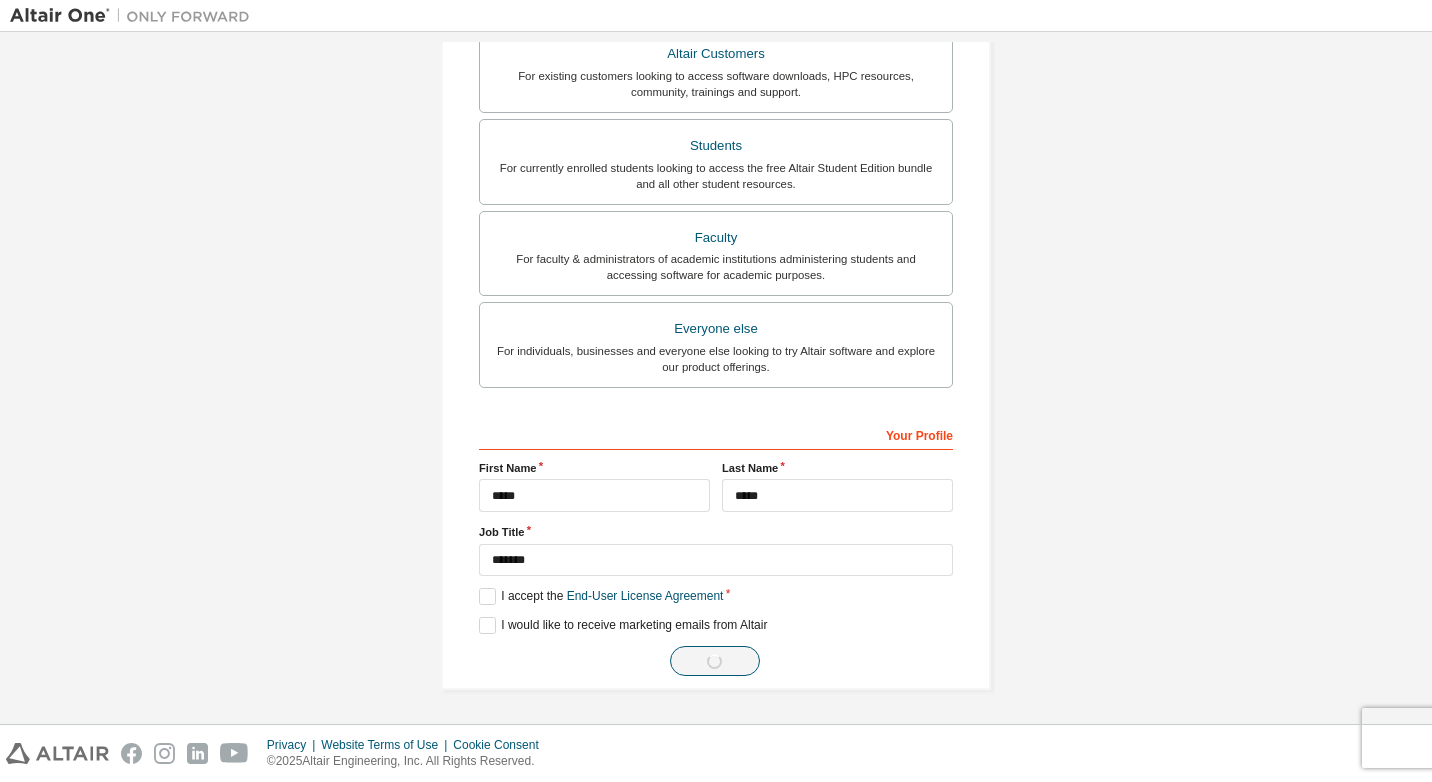 scroll, scrollTop: 0, scrollLeft: 0, axis: both 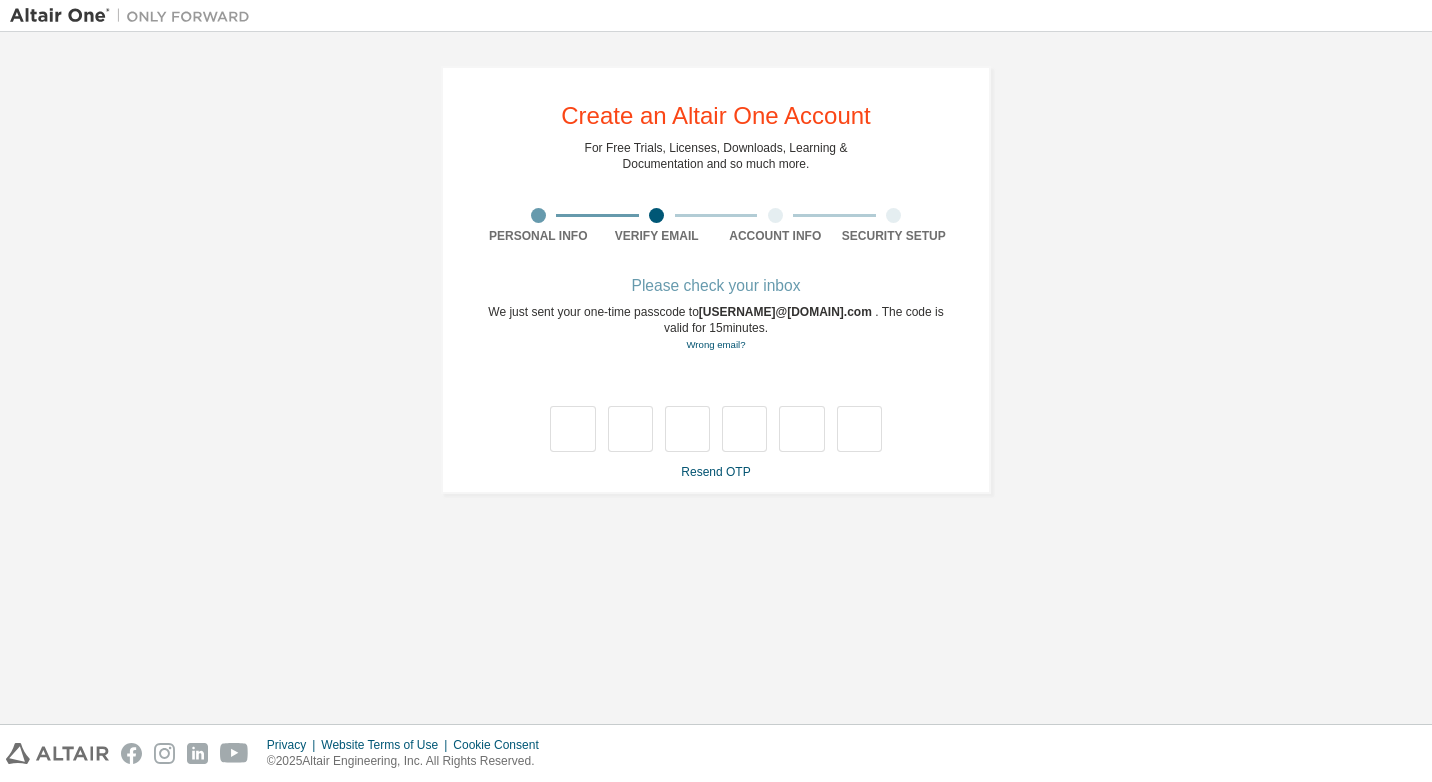 type on "*" 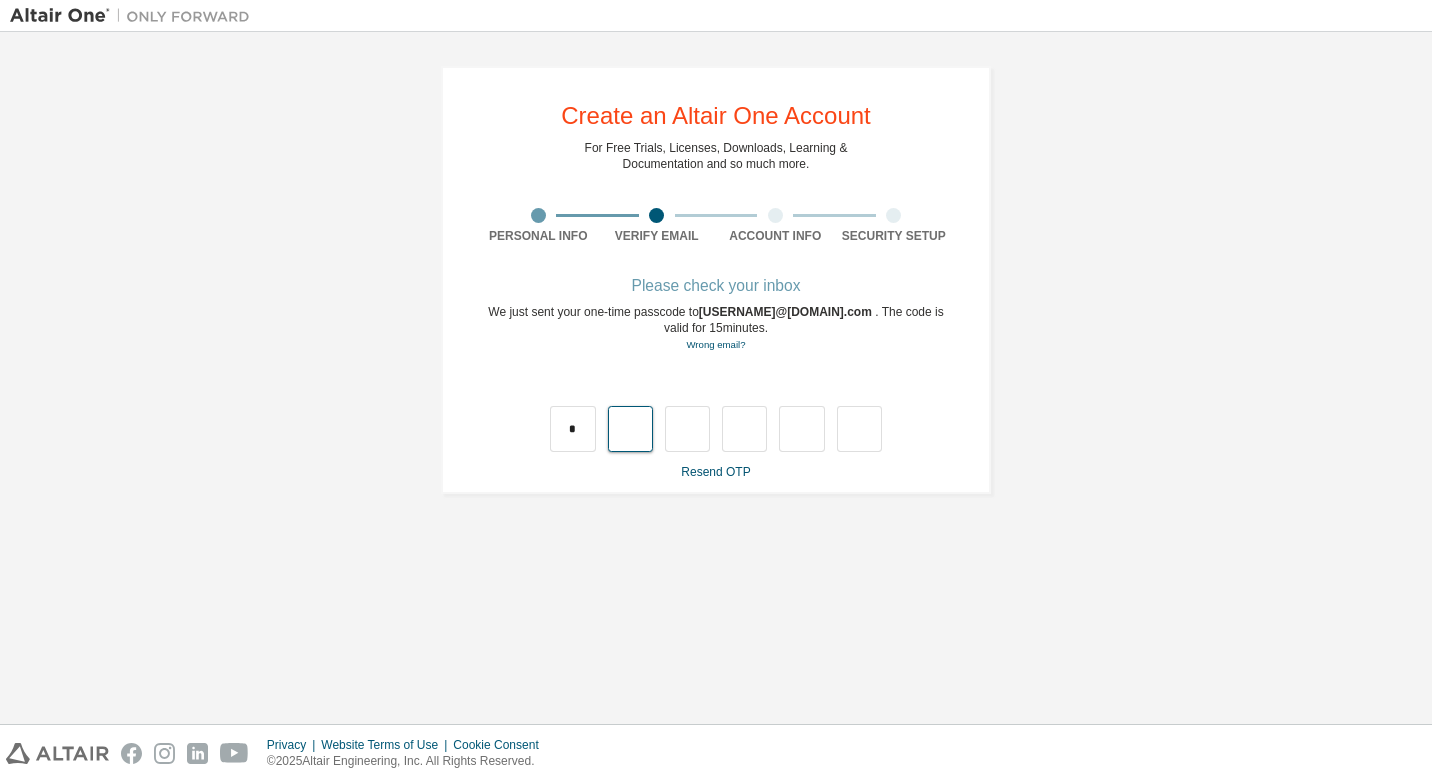 type on "*" 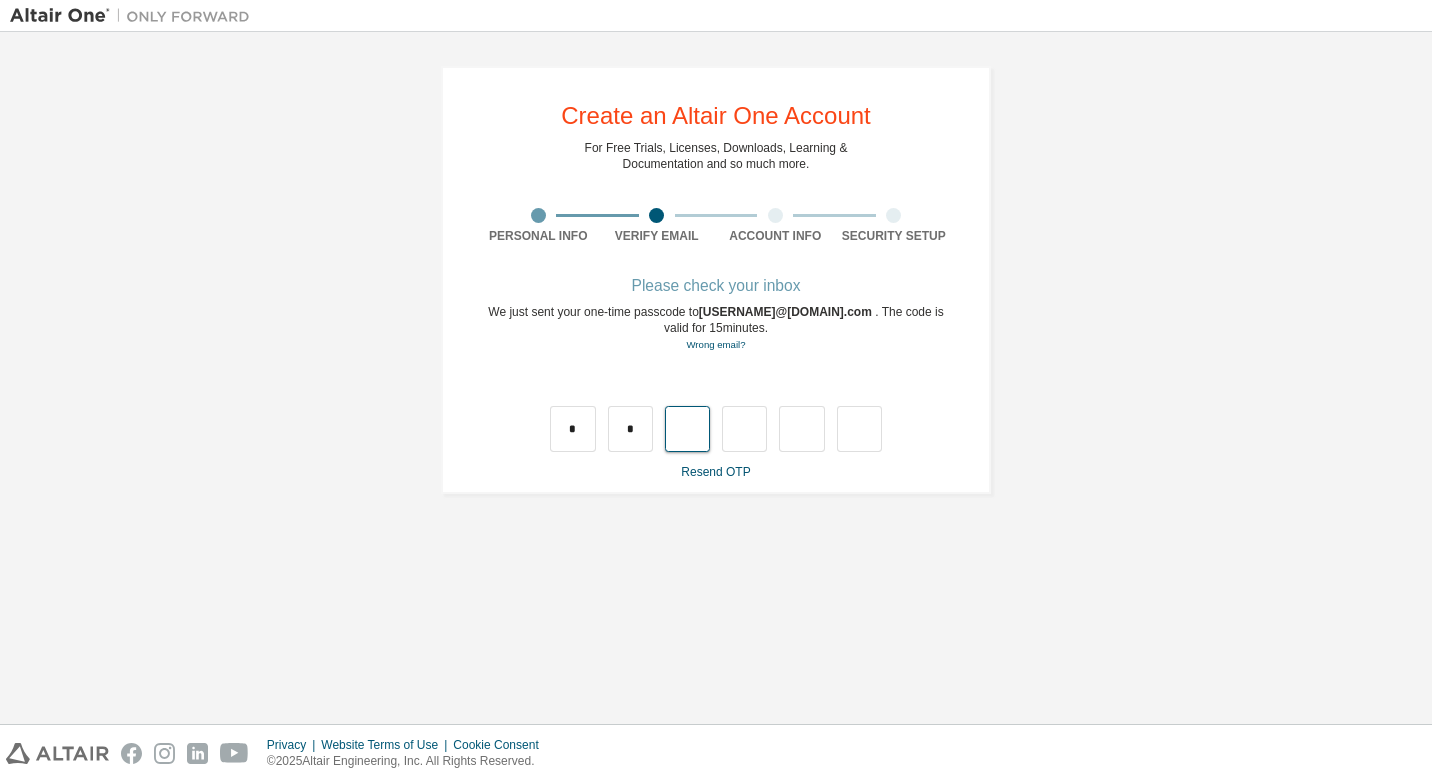type on "*" 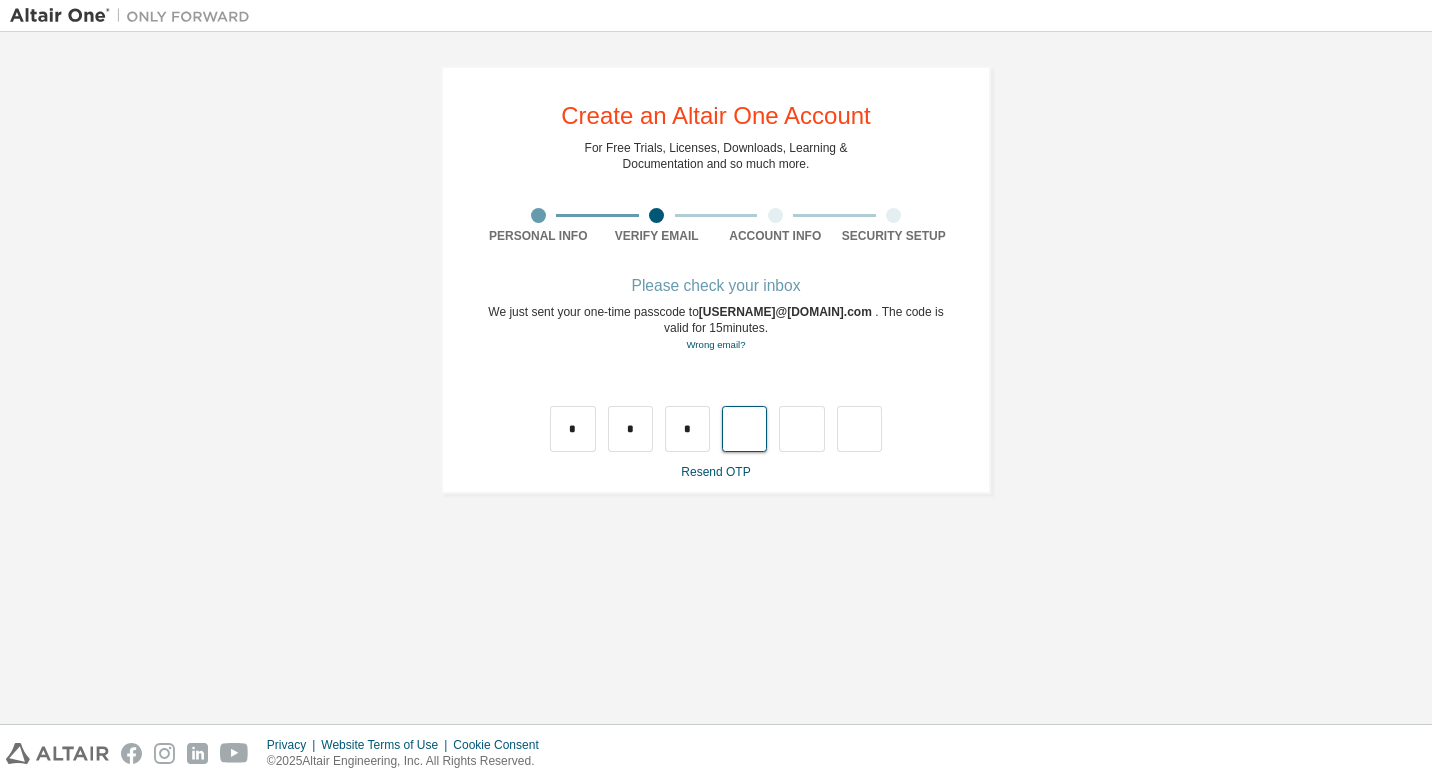 type on "*" 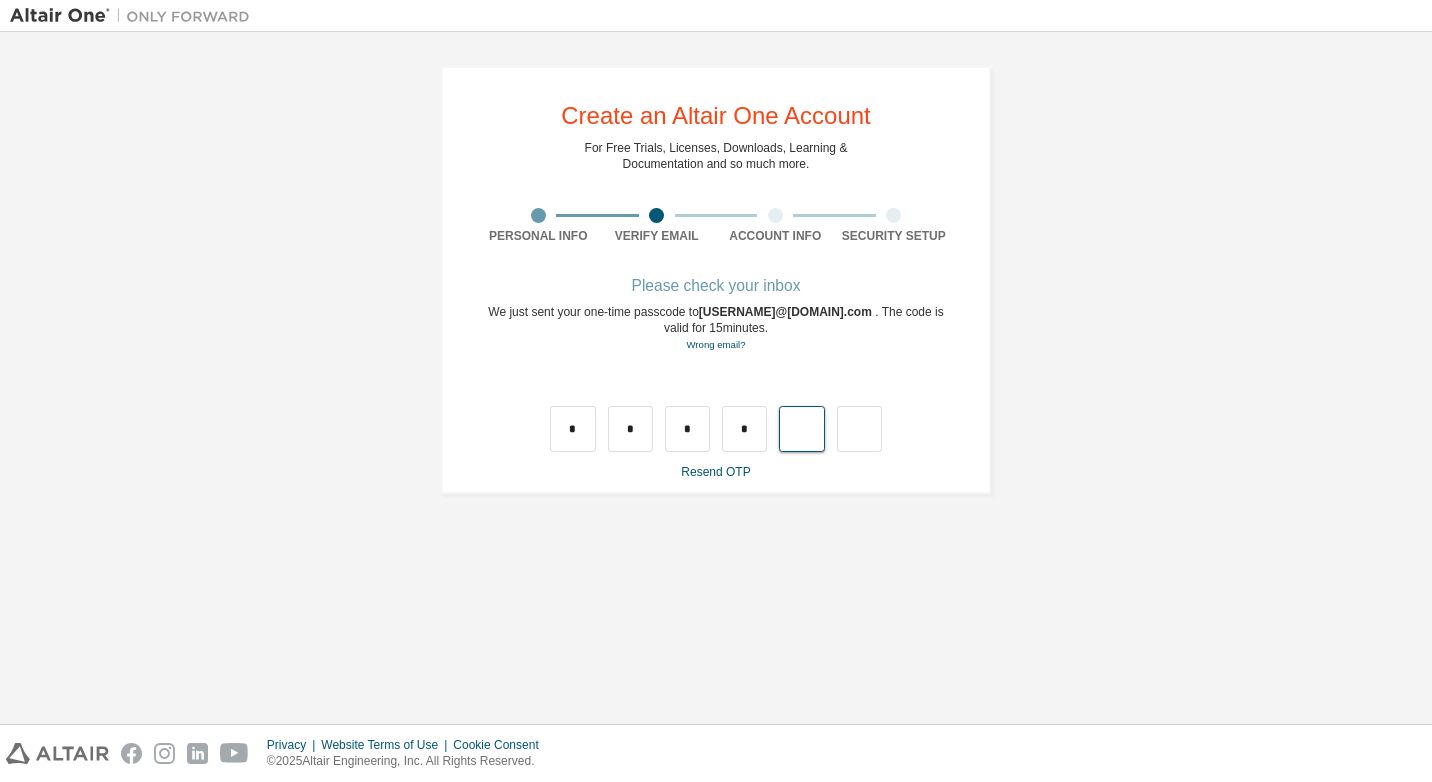 type on "*" 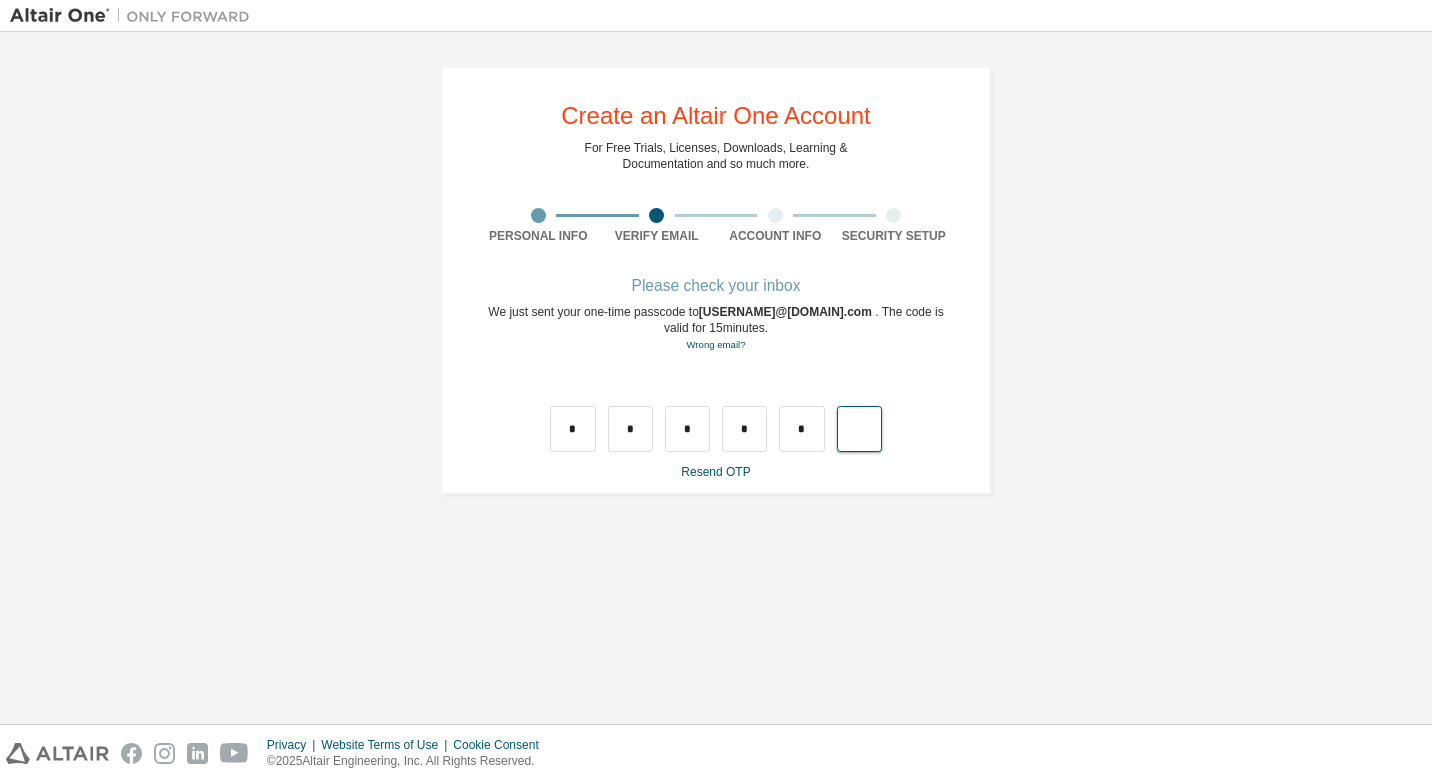 type on "*" 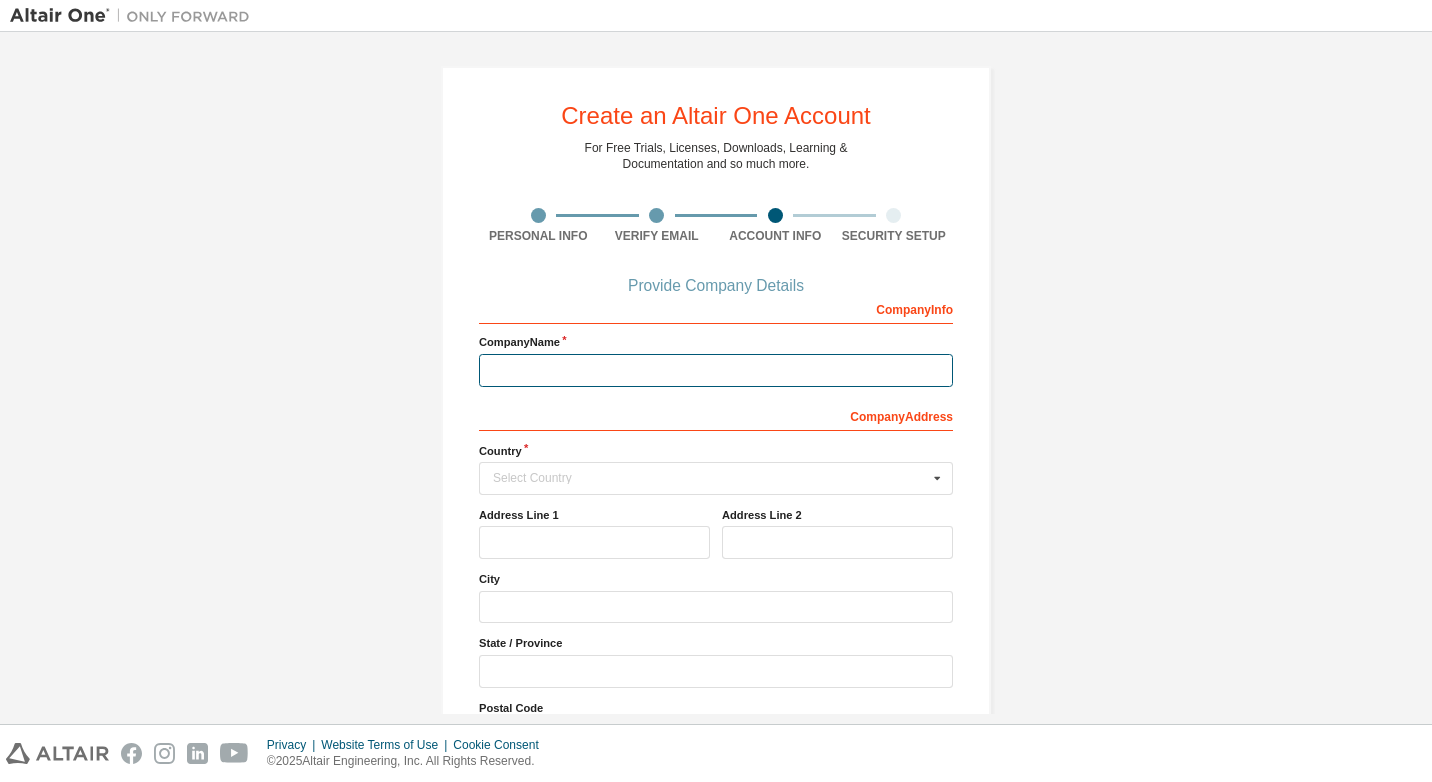 click at bounding box center (716, 370) 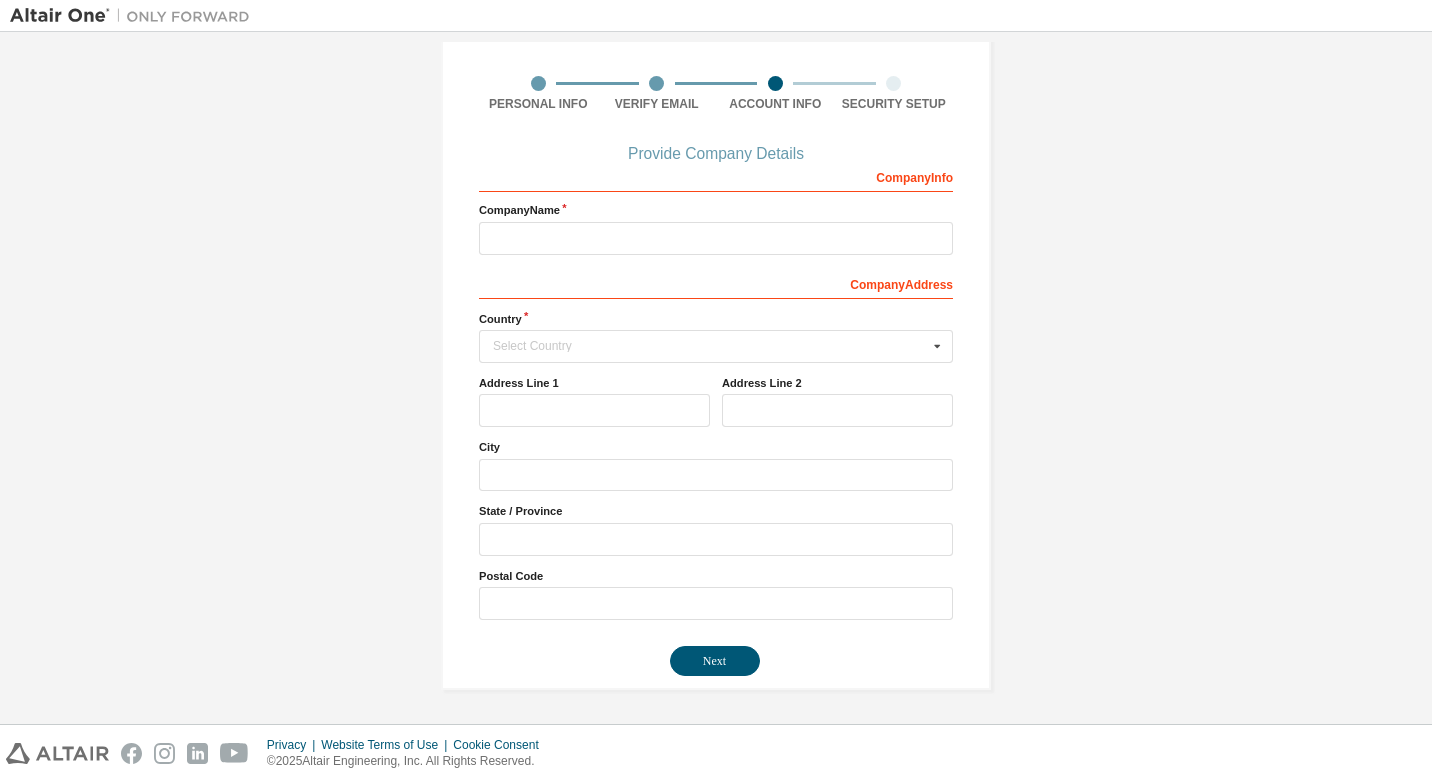 click on "Company  Address" at bounding box center [716, 283] 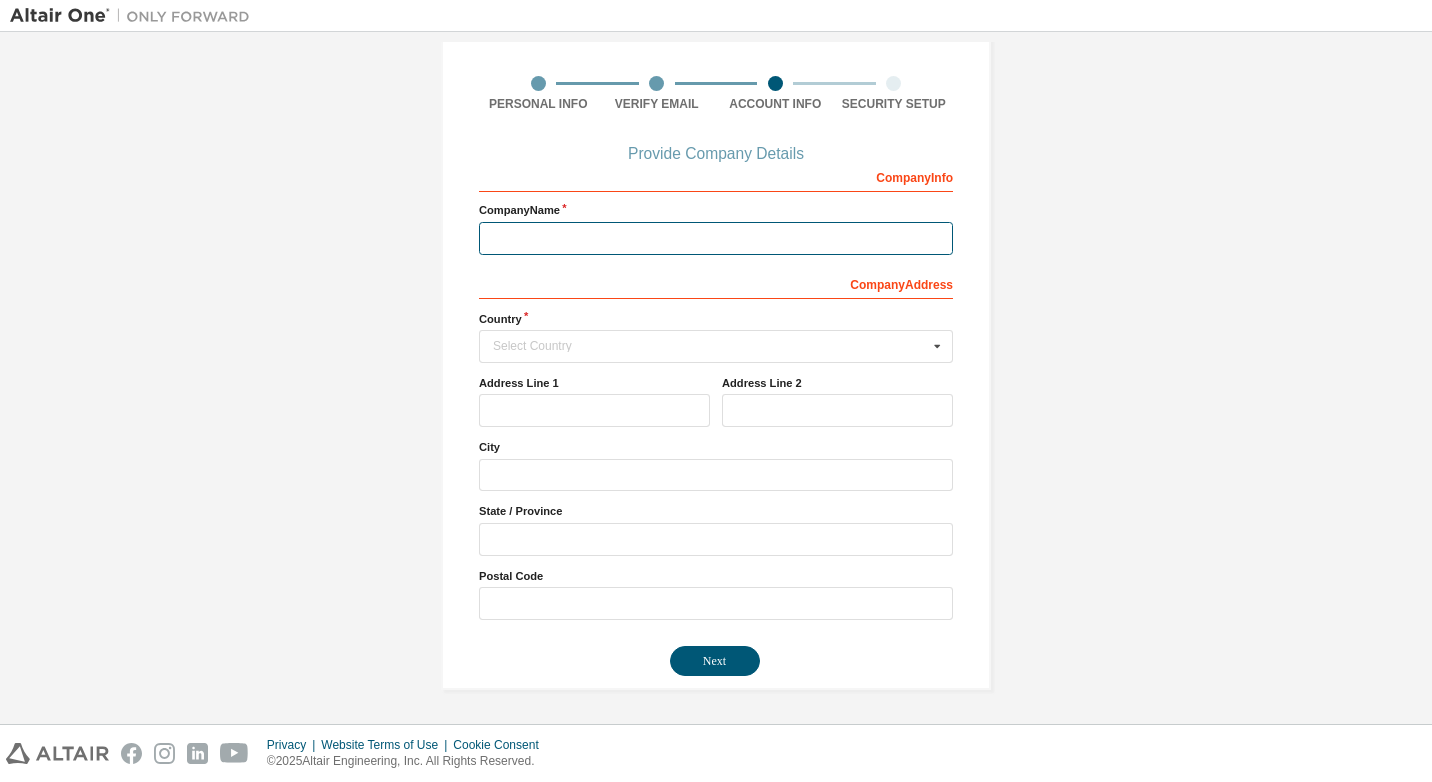 click at bounding box center [716, 238] 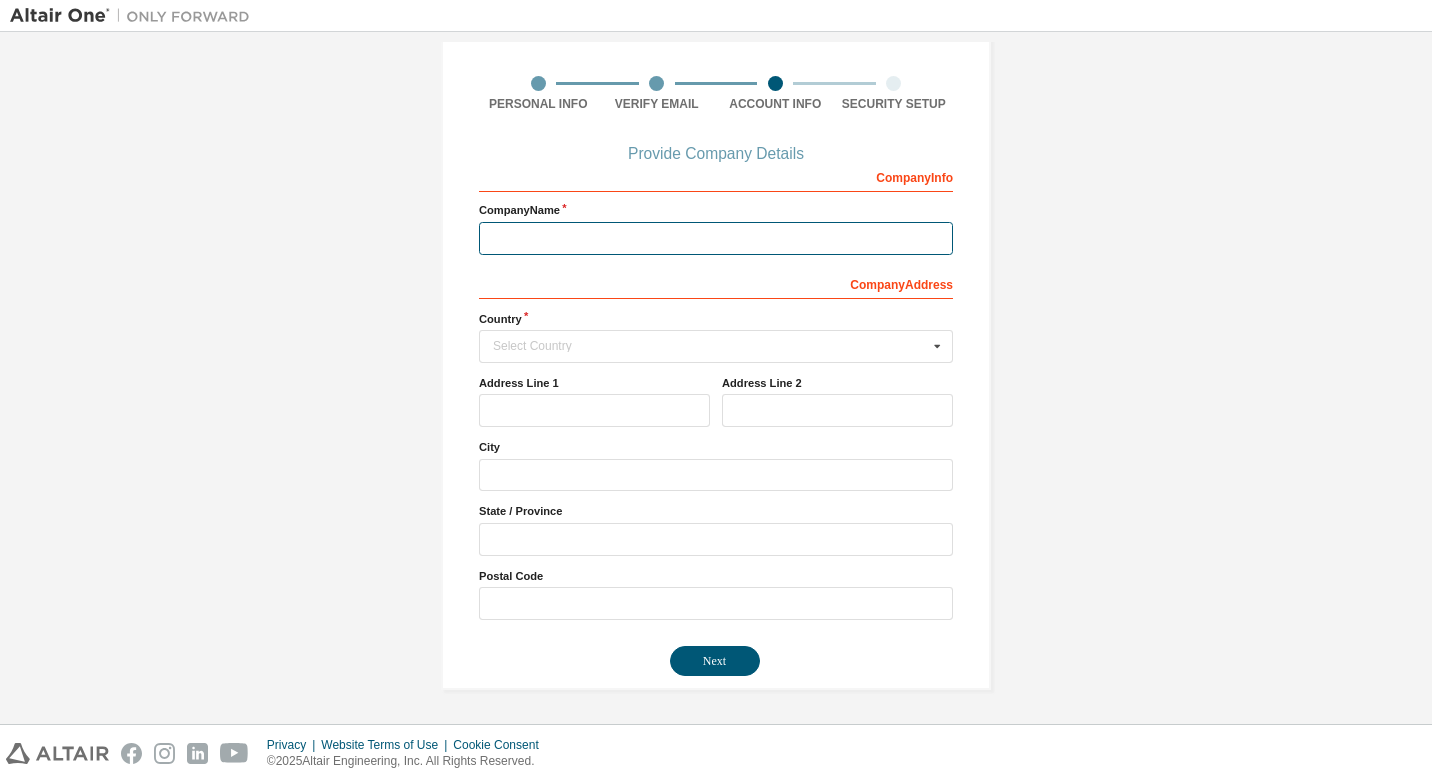 click at bounding box center [716, 238] 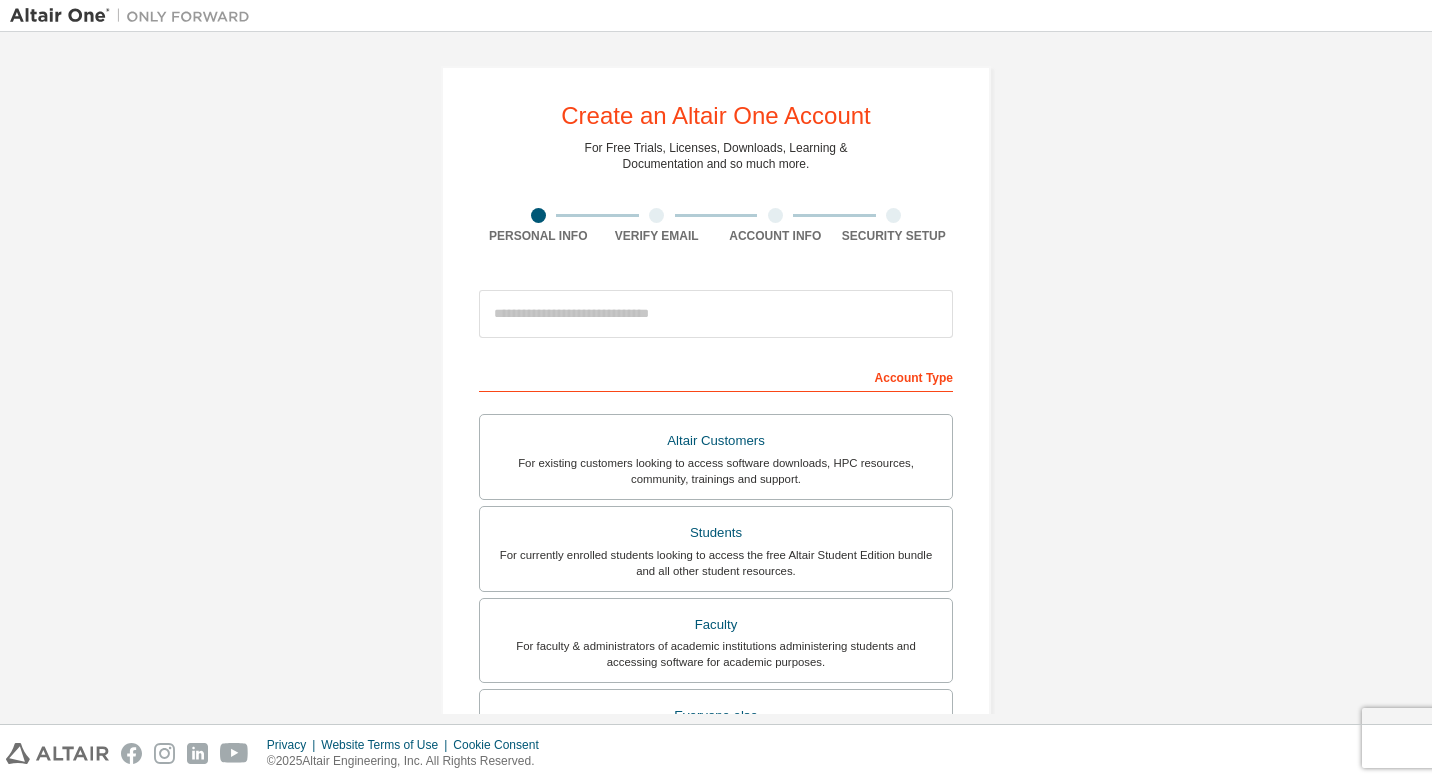 scroll, scrollTop: 0, scrollLeft: 0, axis: both 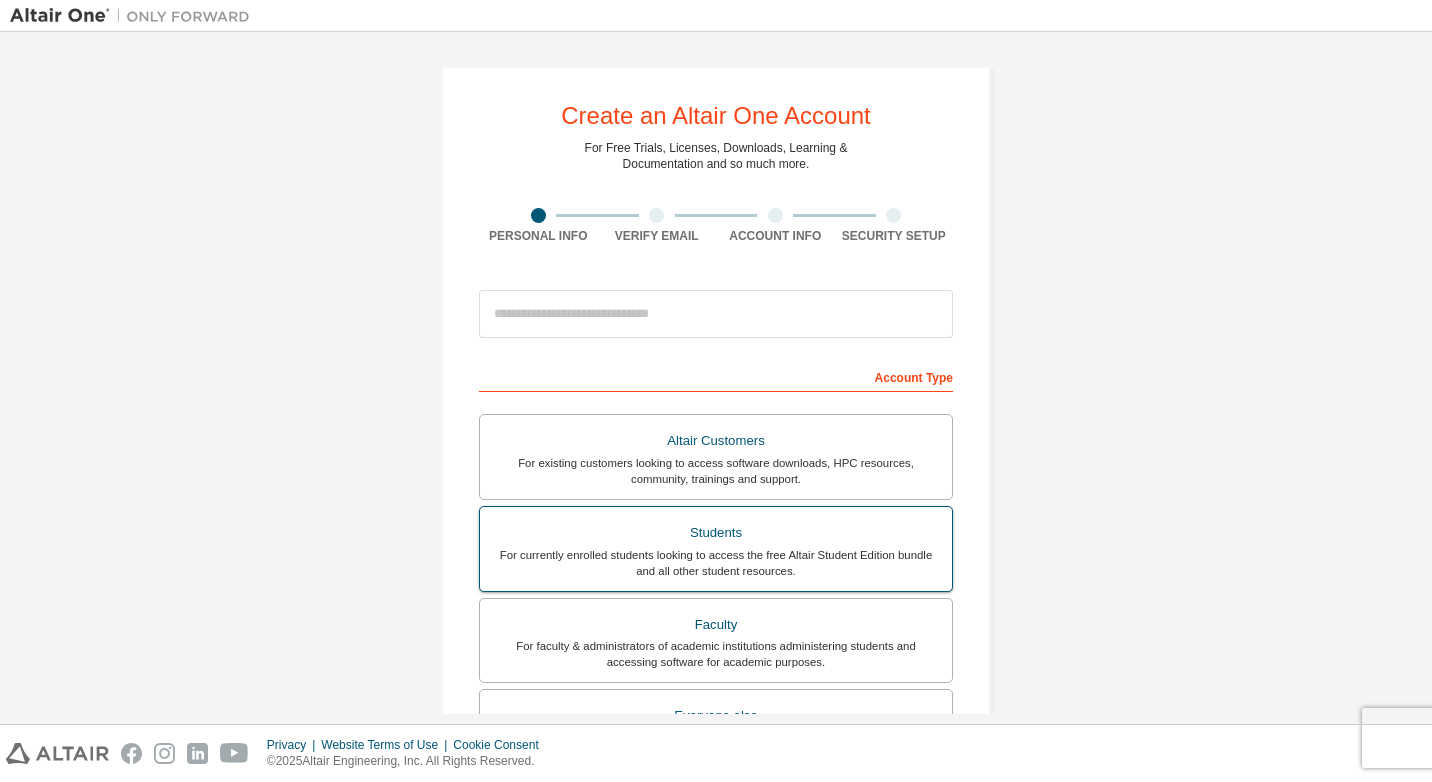 click on "For currently enrolled students looking to access the free Altair Student Edition bundle and all other student resources." at bounding box center (716, 563) 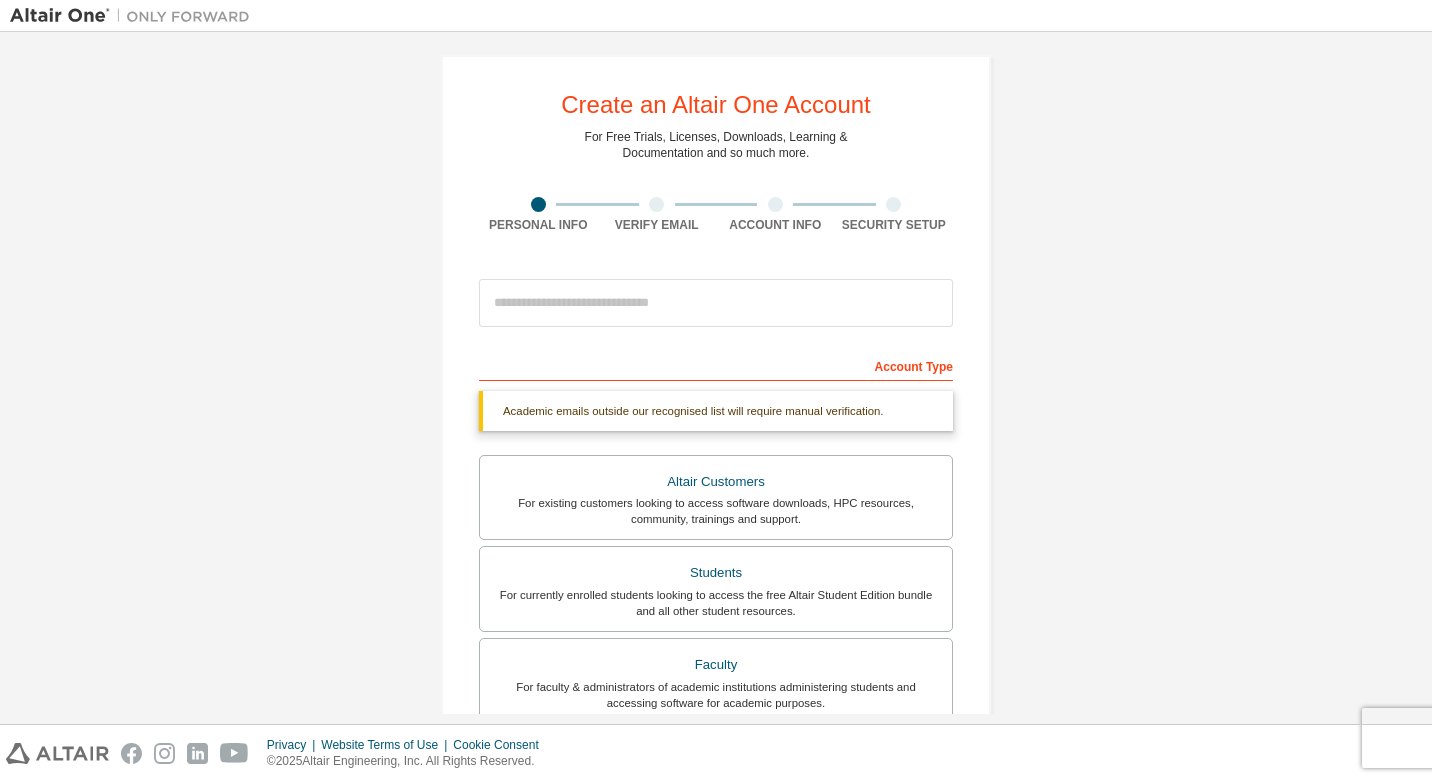 scroll, scrollTop: 0, scrollLeft: 0, axis: both 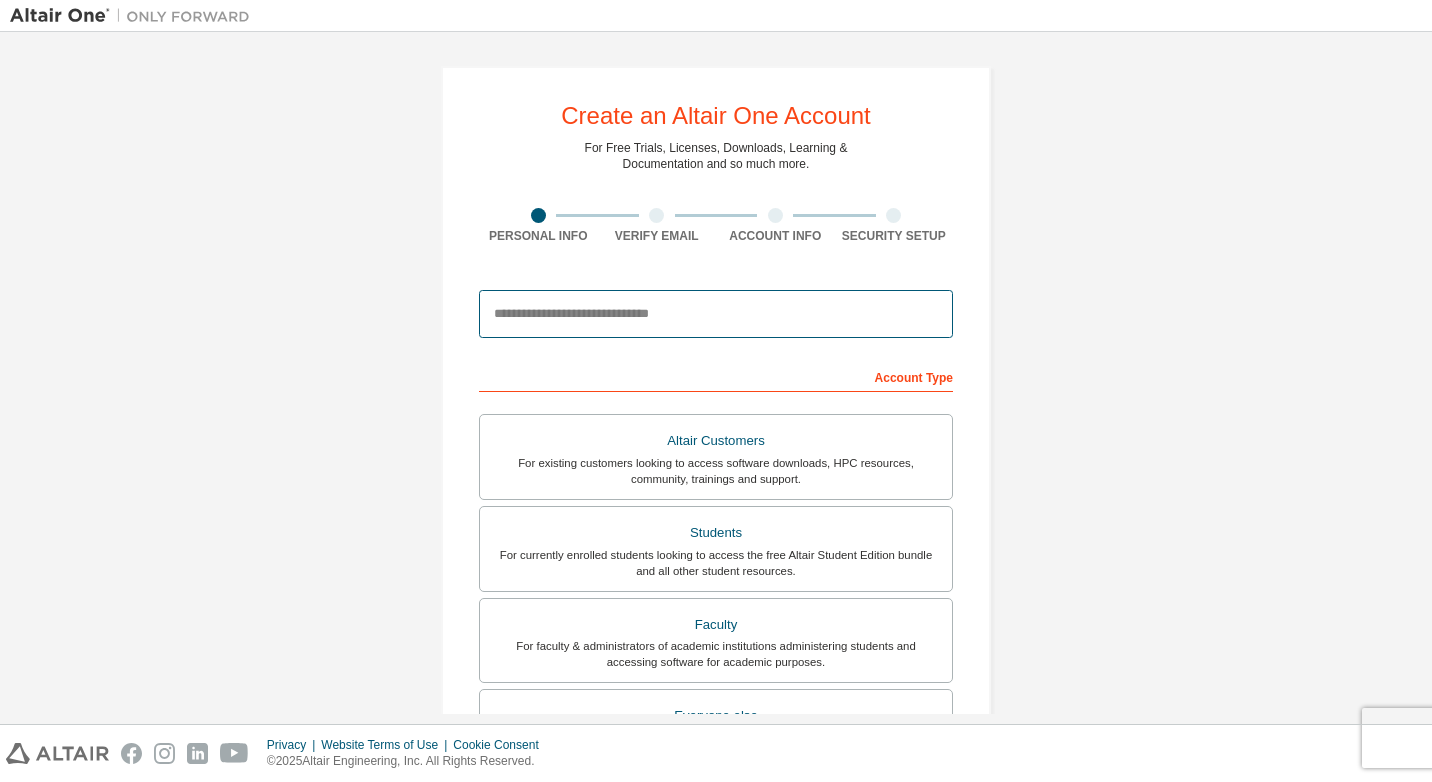 click at bounding box center [716, 314] 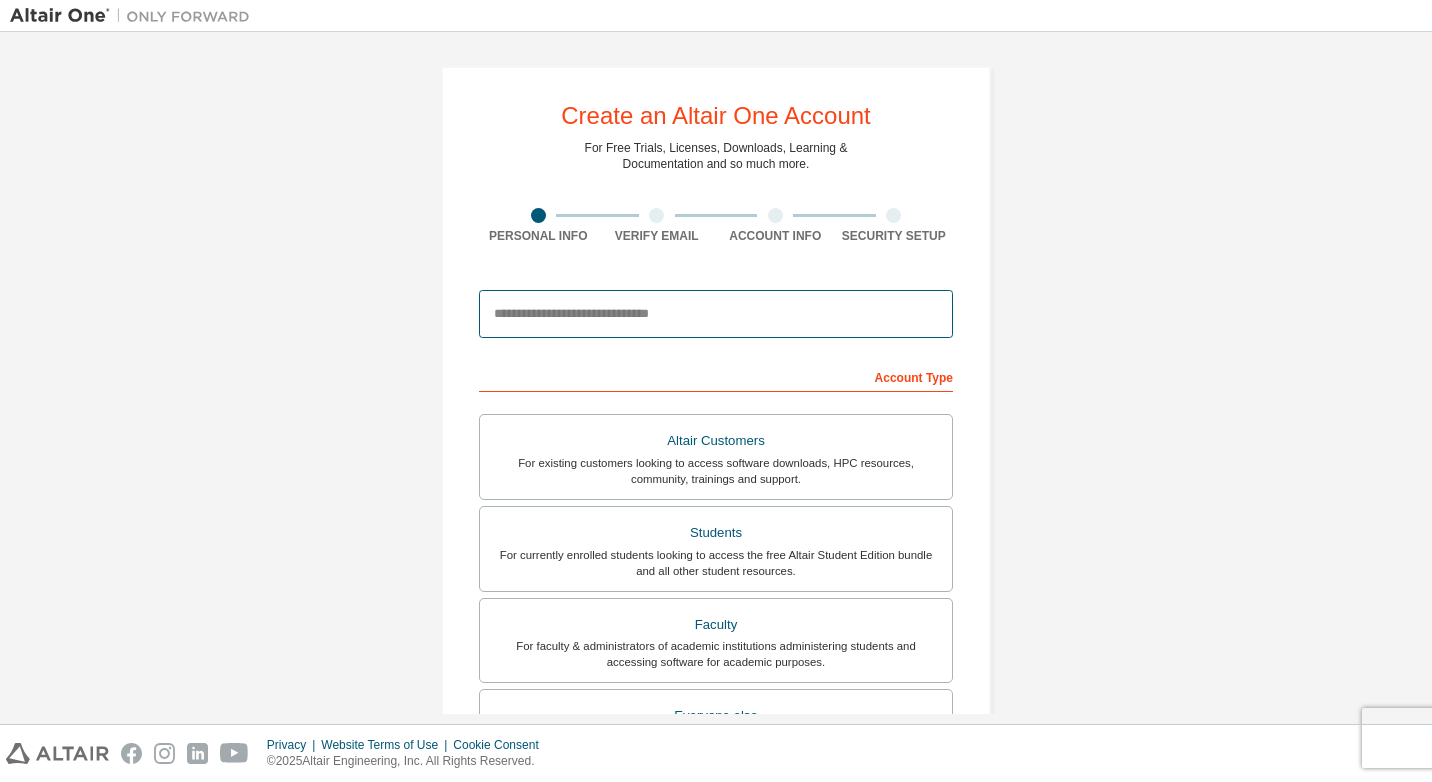 type on "**********" 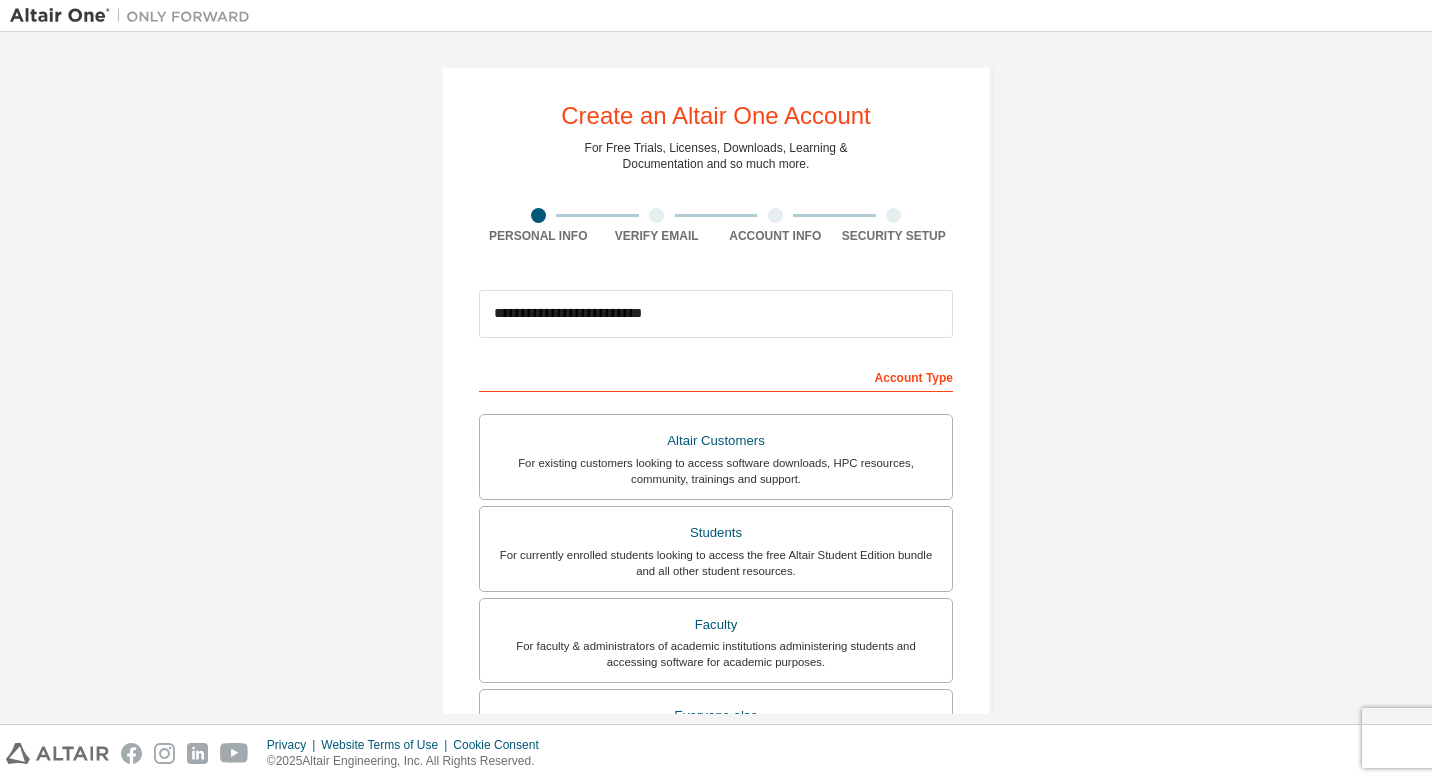 type on "*****" 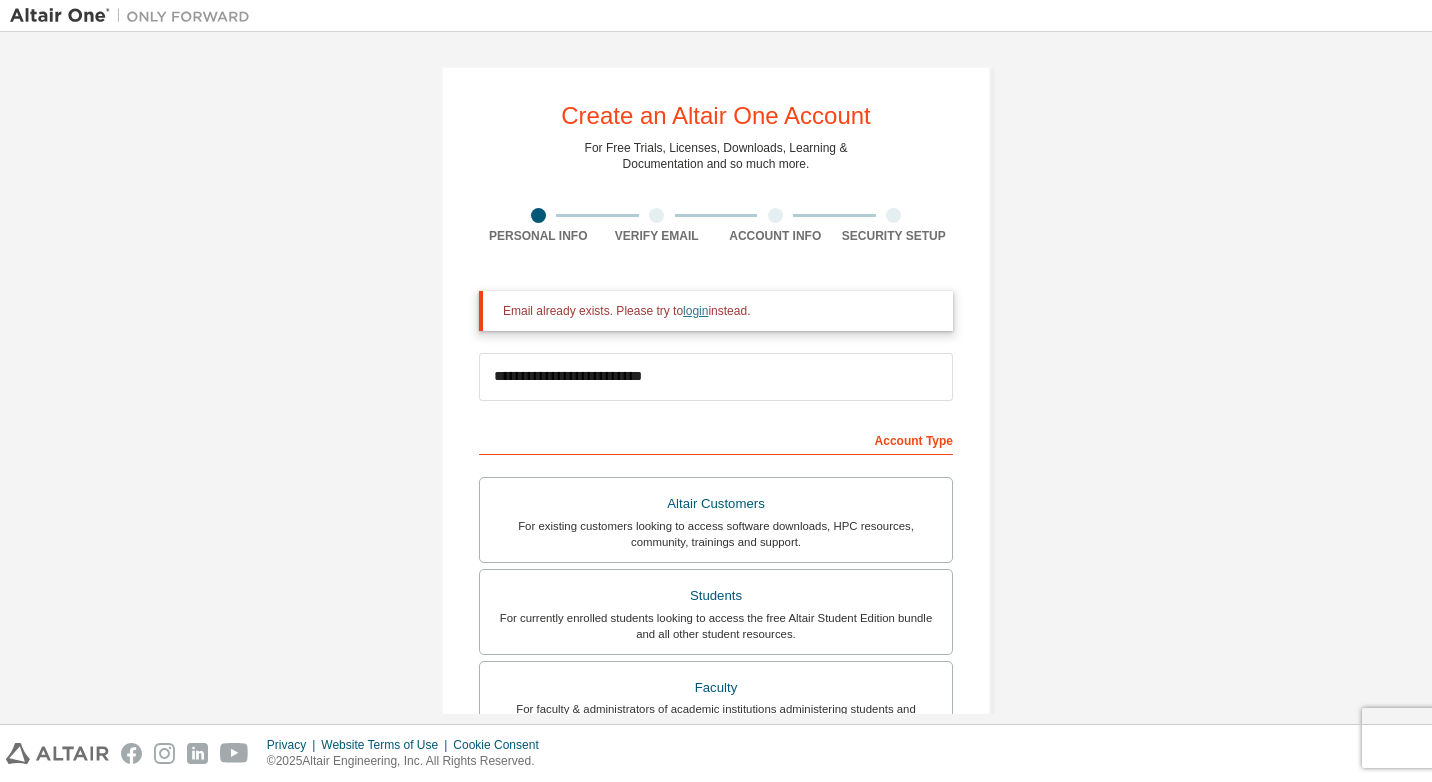 click on "login" at bounding box center (695, 311) 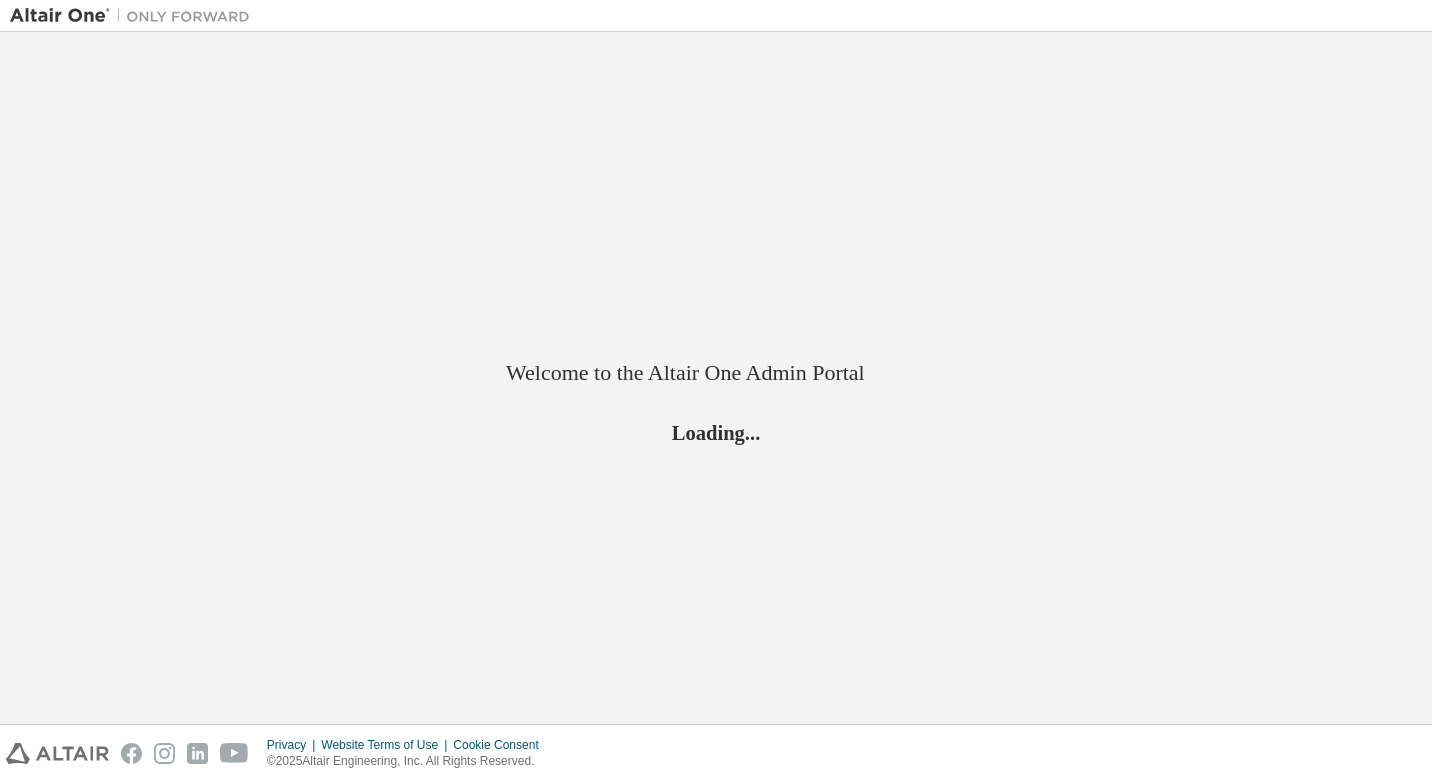 scroll, scrollTop: 0, scrollLeft: 0, axis: both 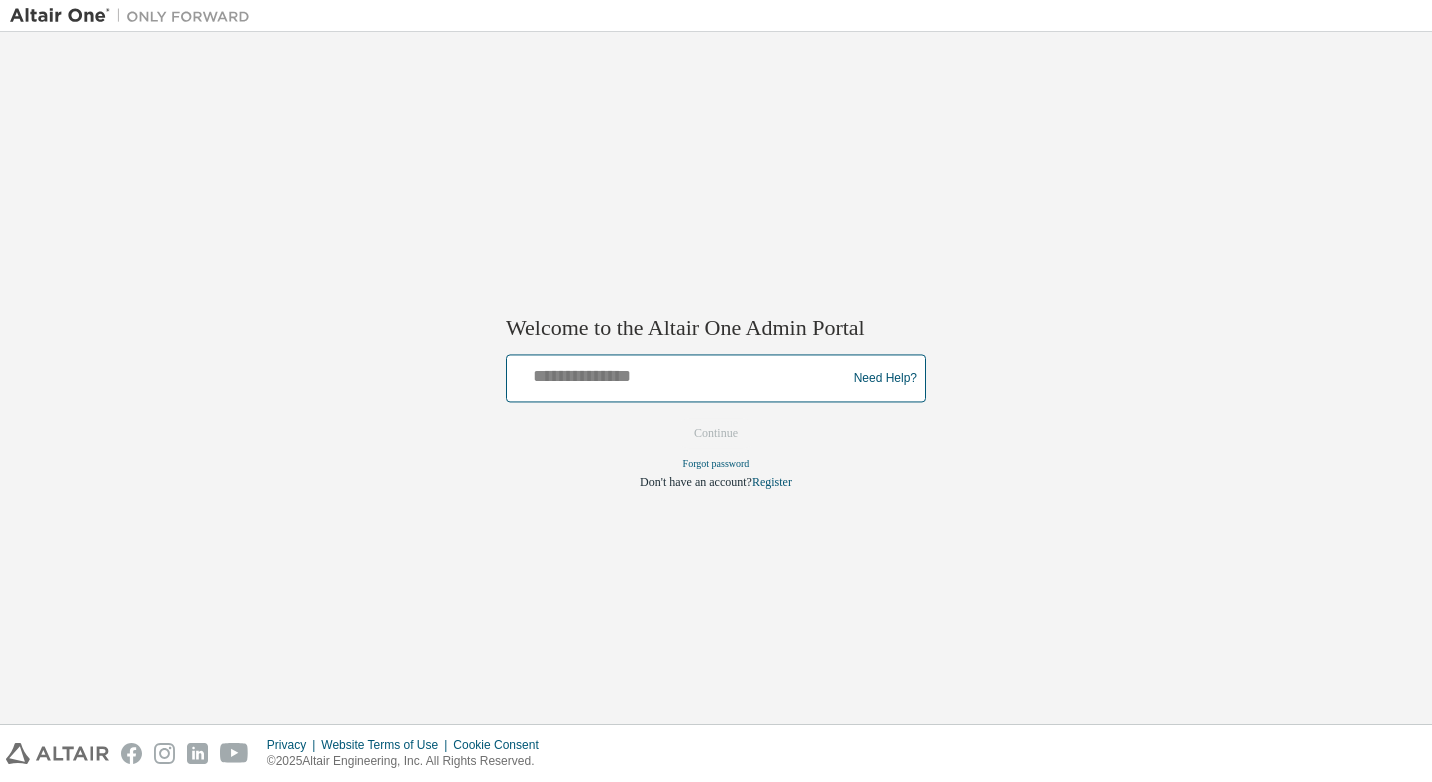 click at bounding box center [679, 374] 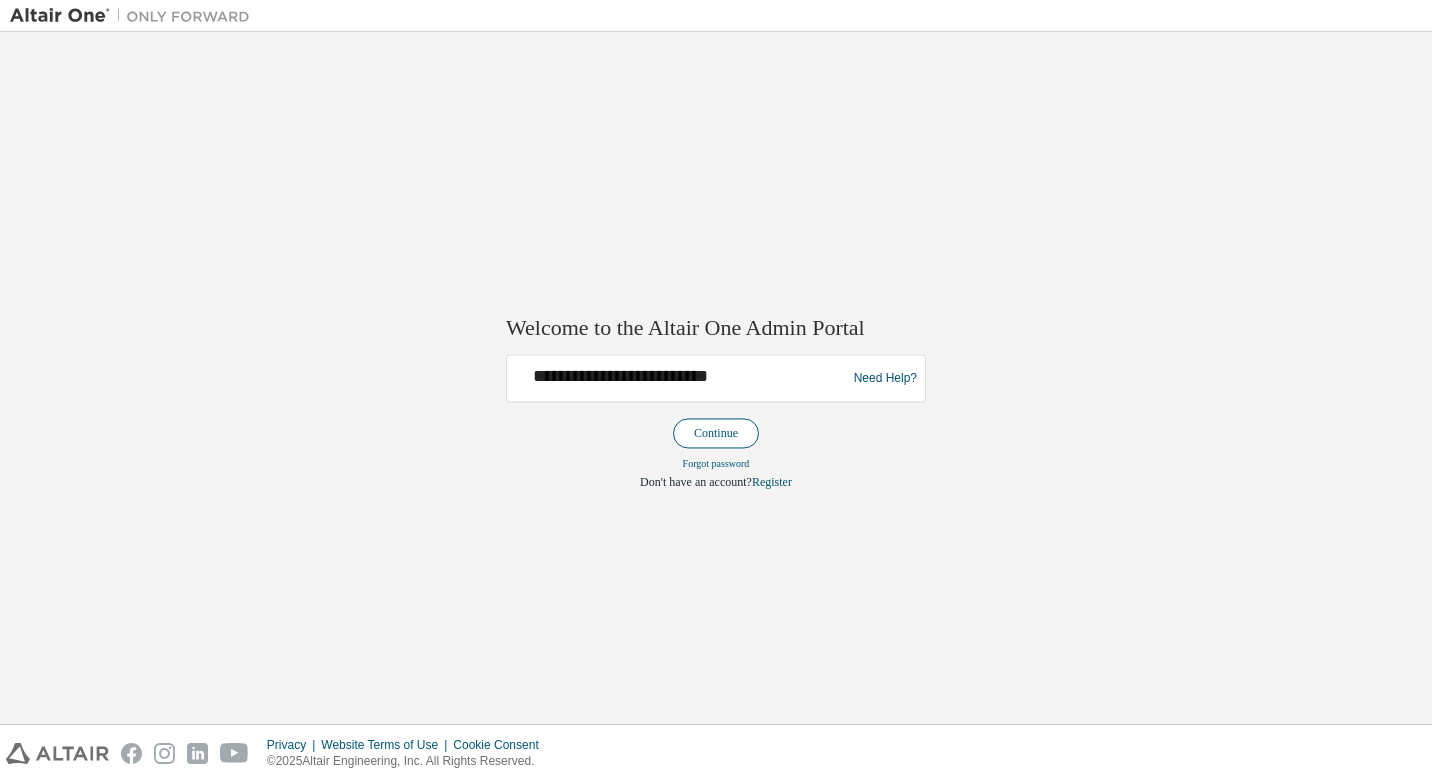 click on "Continue" at bounding box center [716, 434] 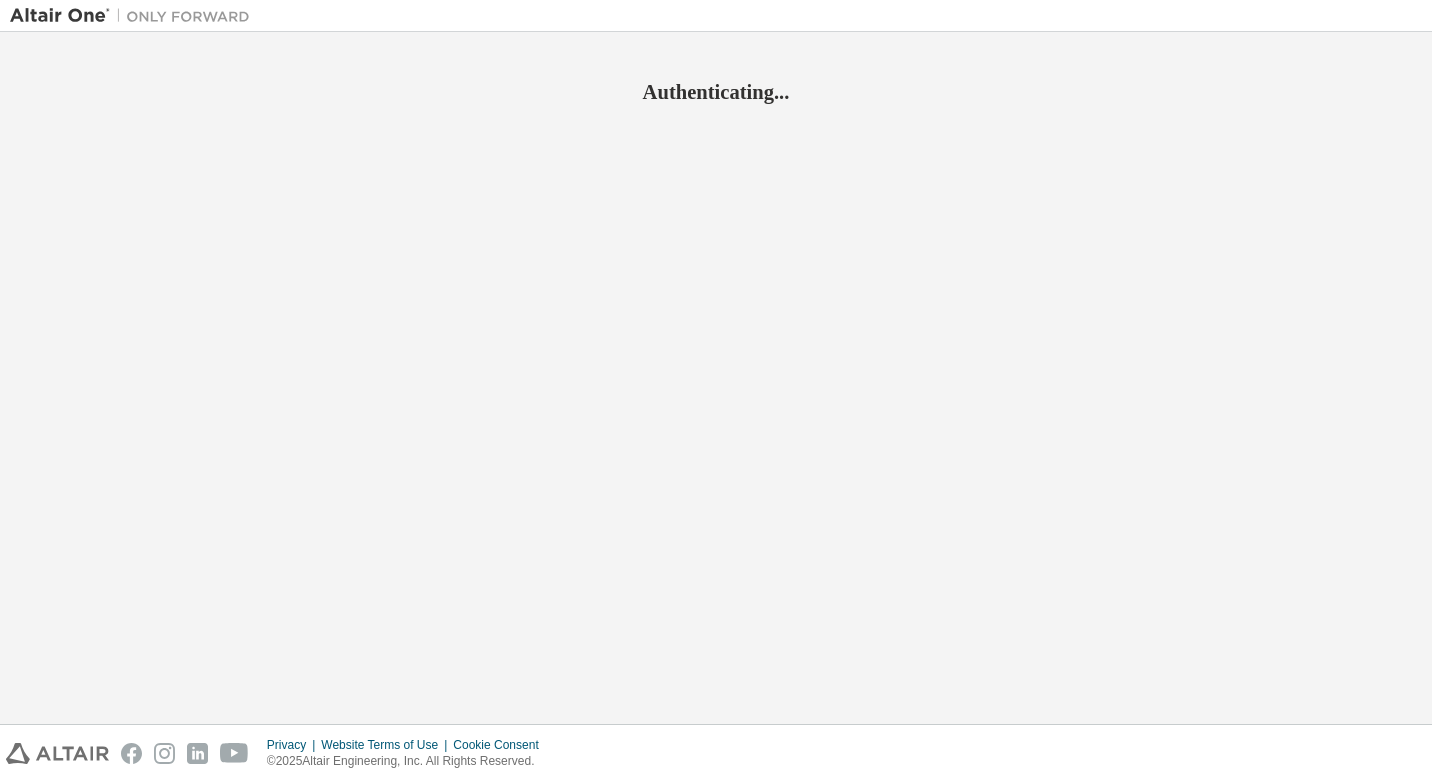 scroll, scrollTop: 0, scrollLeft: 0, axis: both 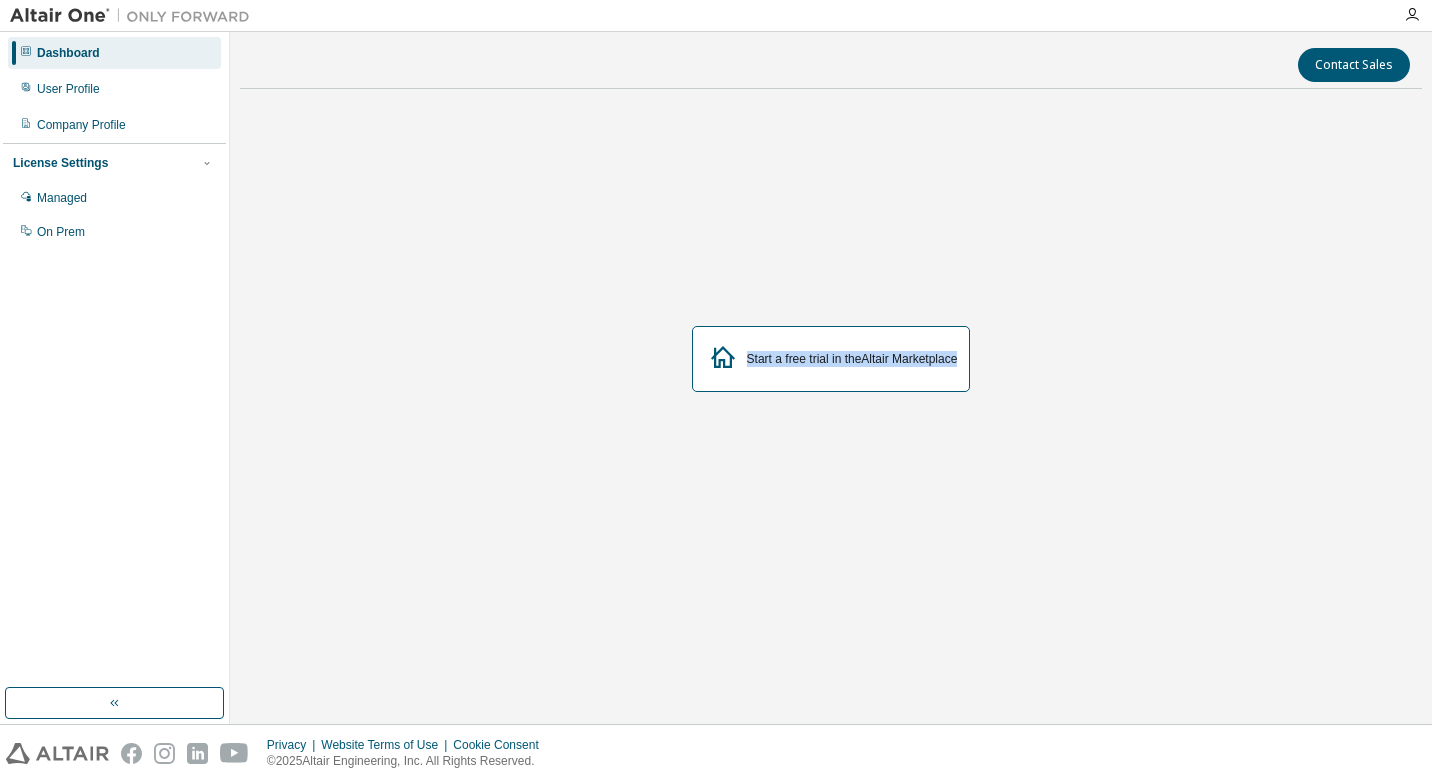 drag, startPoint x: 0, startPoint y: 0, endPoint x: 1256, endPoint y: 149, distance: 1264.8071 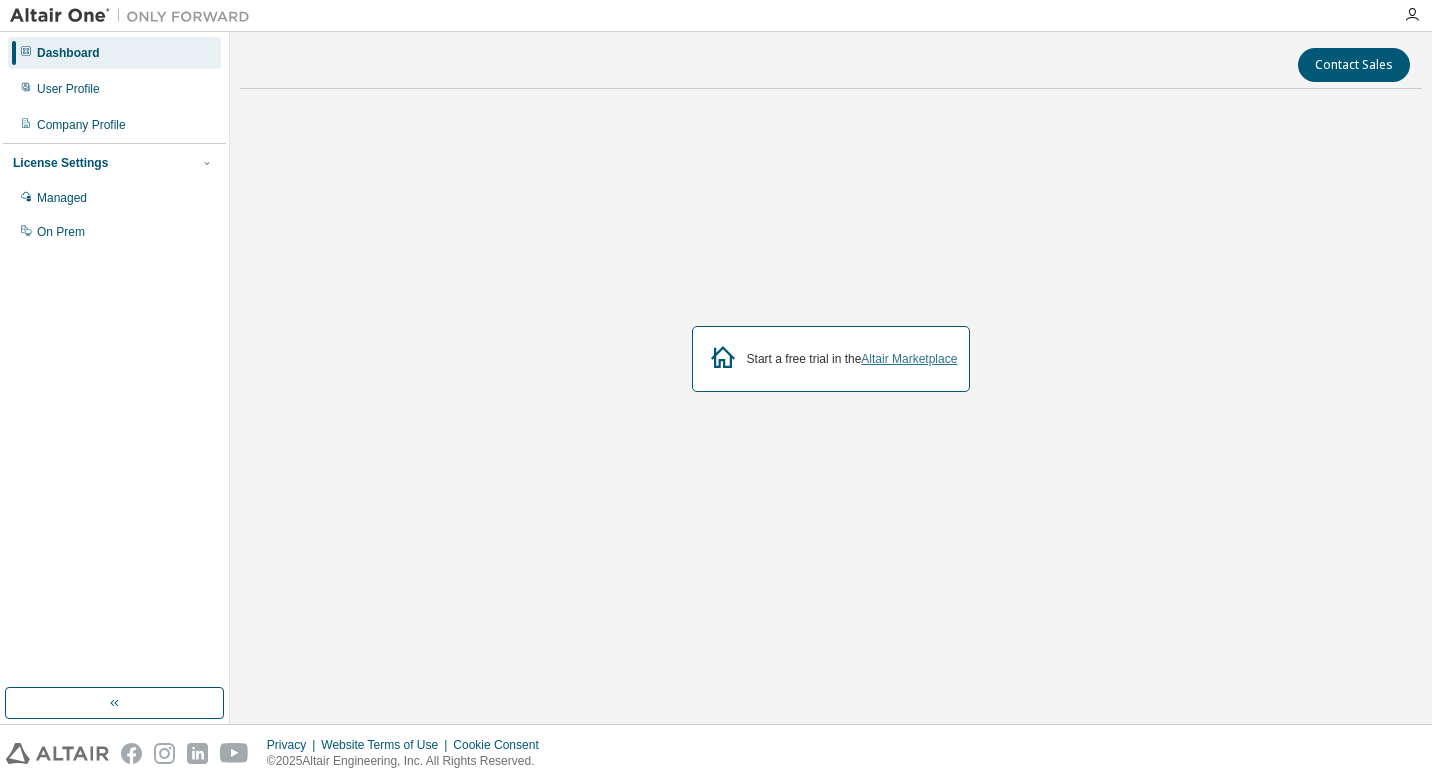 click on "Altair Marketplace" at bounding box center [909, 359] 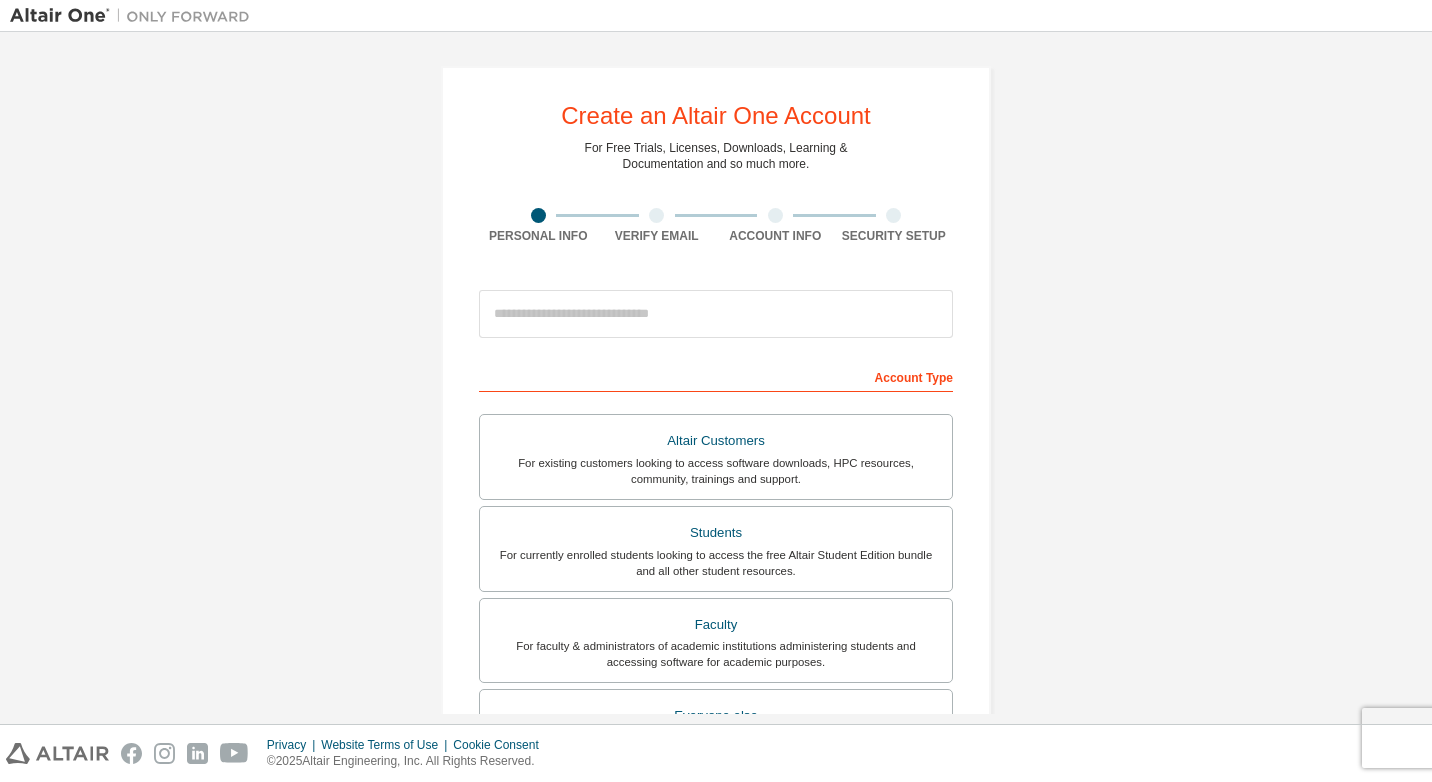 scroll, scrollTop: 0, scrollLeft: 0, axis: both 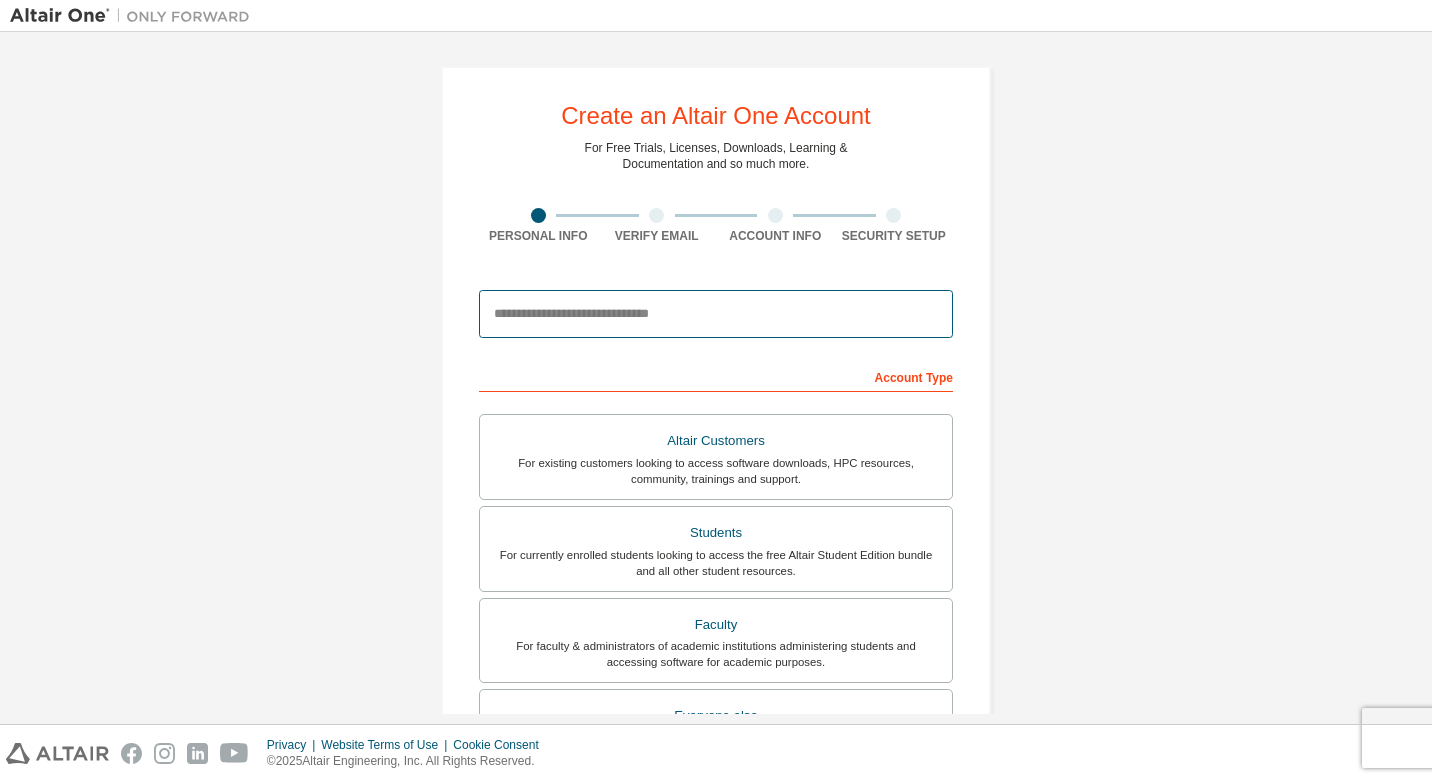 click at bounding box center [716, 314] 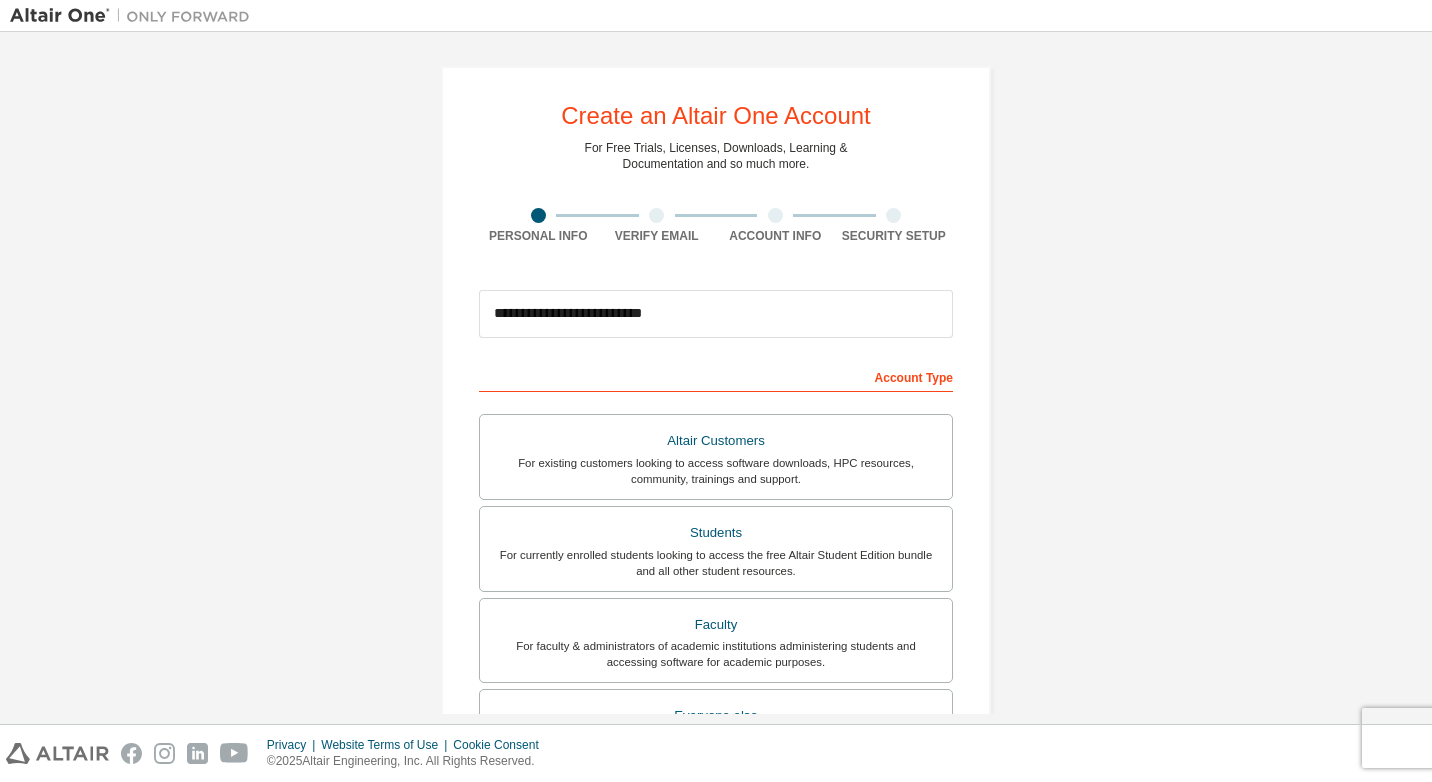 type on "*****" 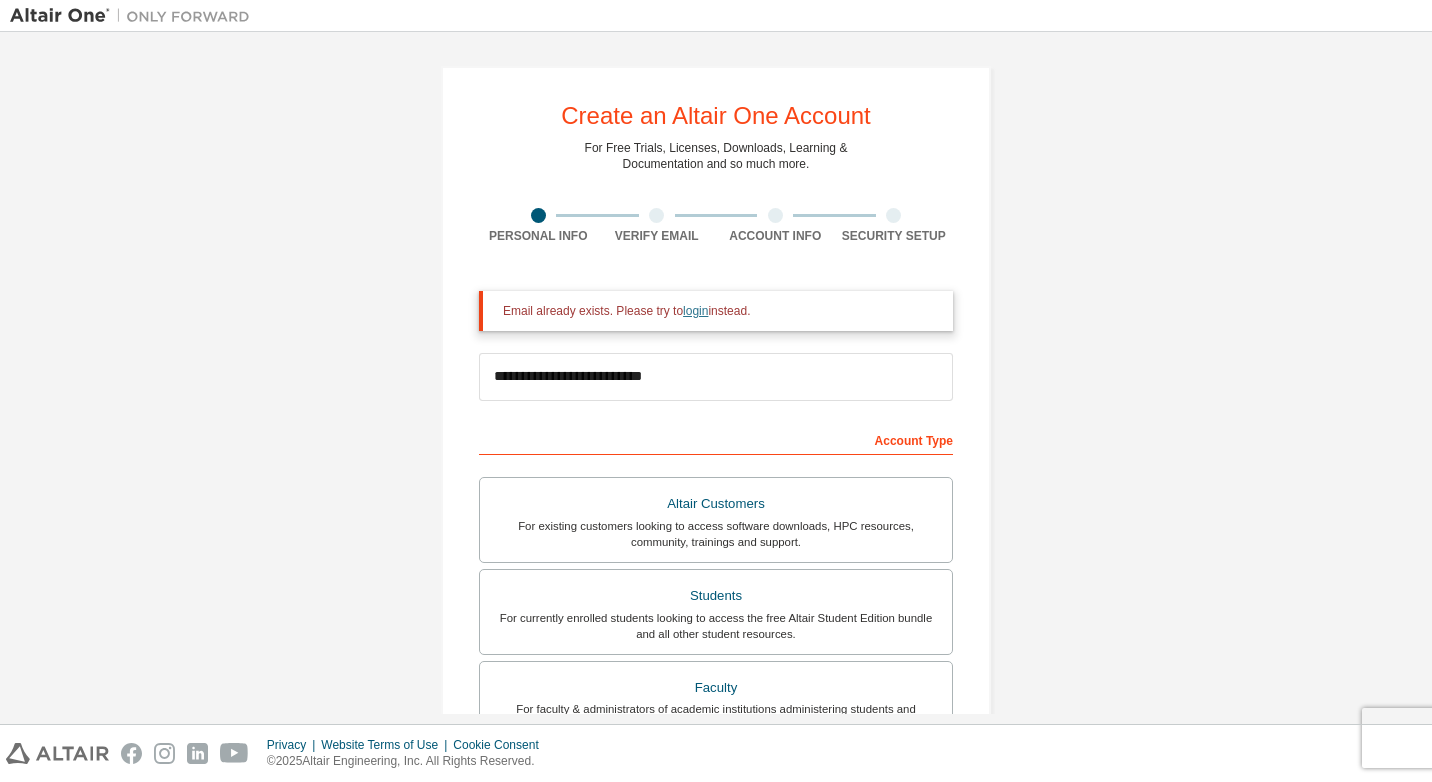 click on "login" at bounding box center (695, 311) 